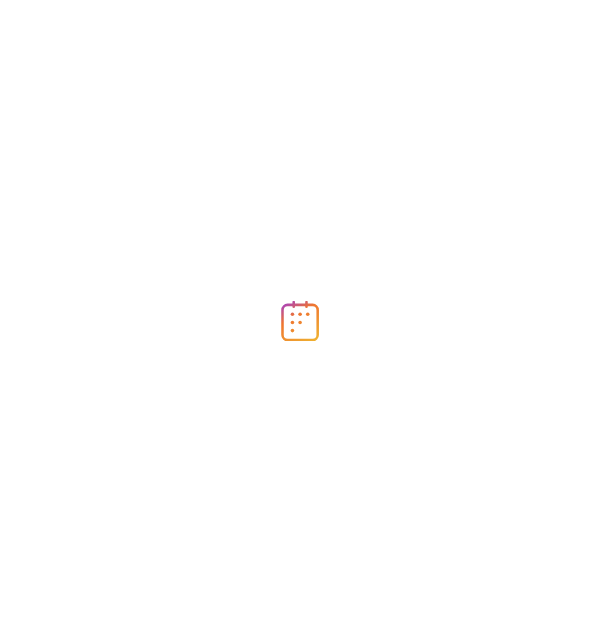 scroll, scrollTop: 0, scrollLeft: 0, axis: both 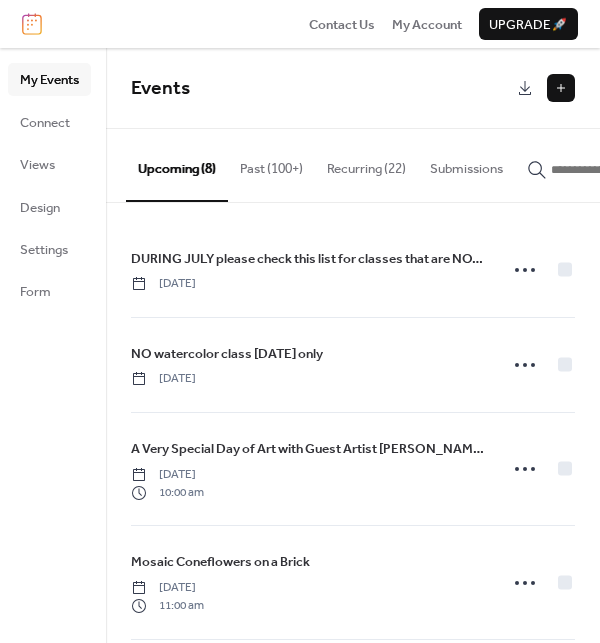 click at bounding box center (561, 88) 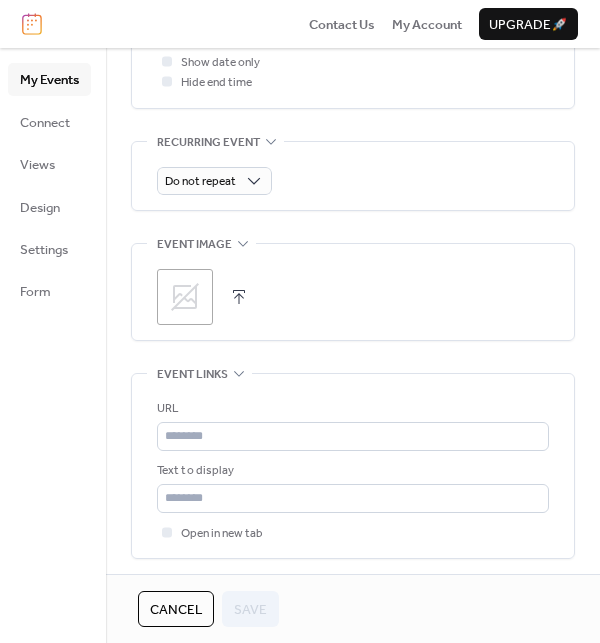 scroll, scrollTop: 873, scrollLeft: 0, axis: vertical 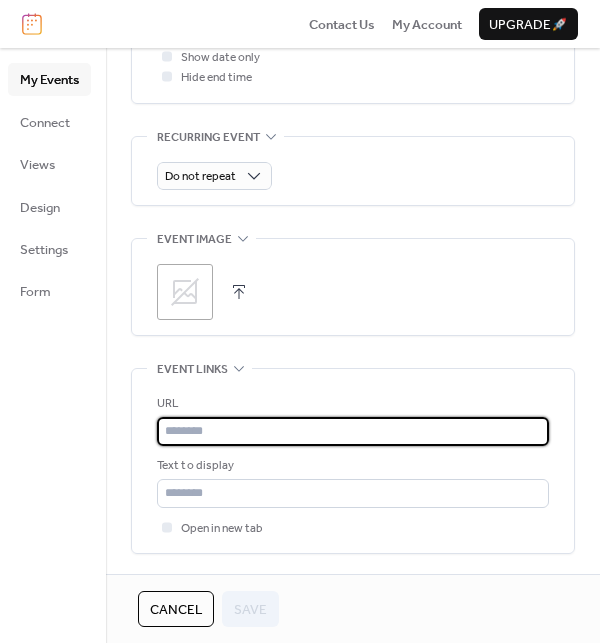 click at bounding box center (353, 431) 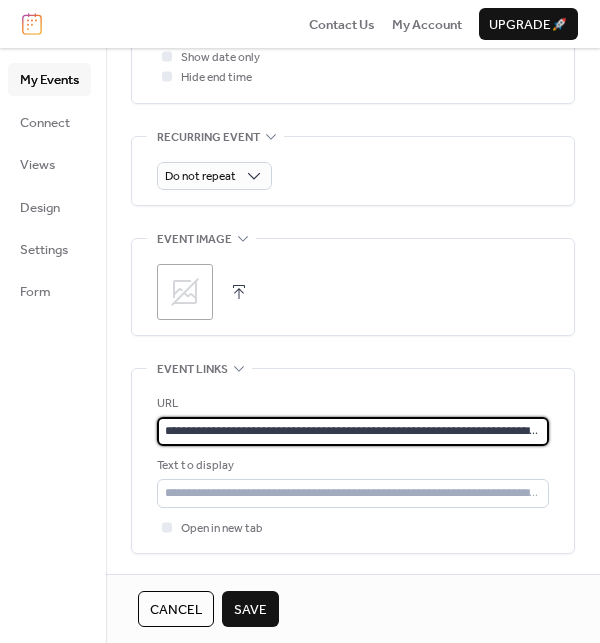 scroll, scrollTop: 0, scrollLeft: 428, axis: horizontal 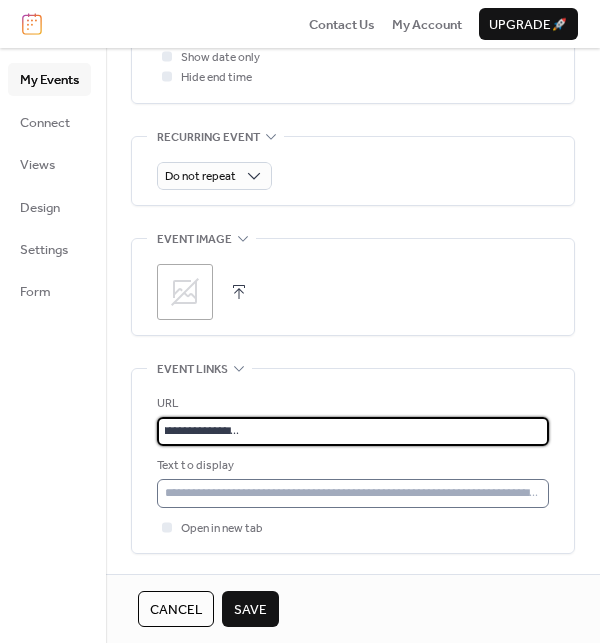 type on "**********" 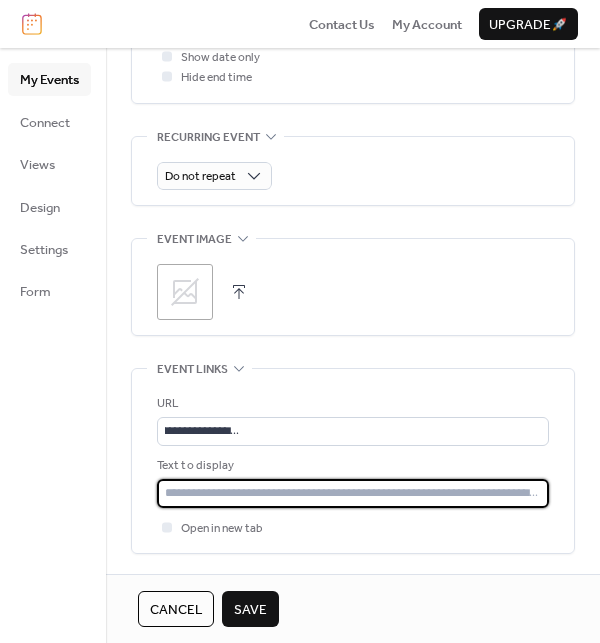 scroll, scrollTop: 0, scrollLeft: 0, axis: both 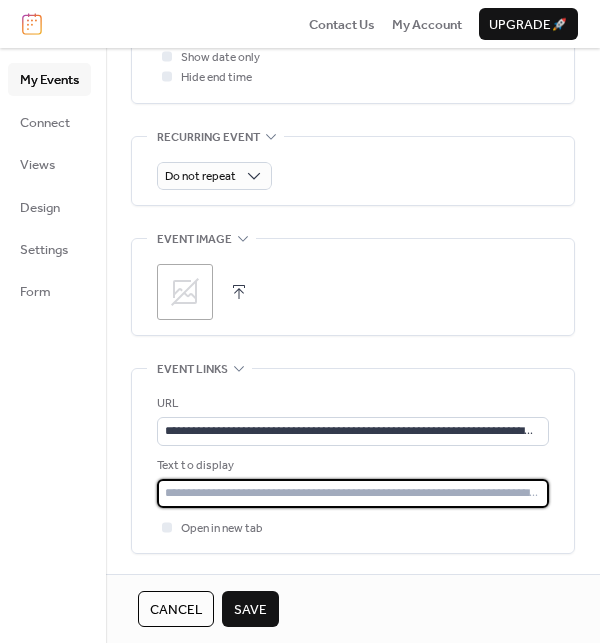 click at bounding box center (353, 493) 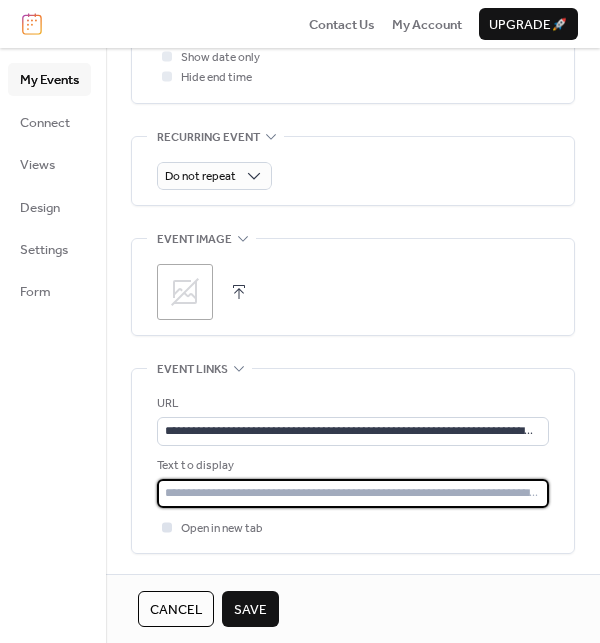 type on "**********" 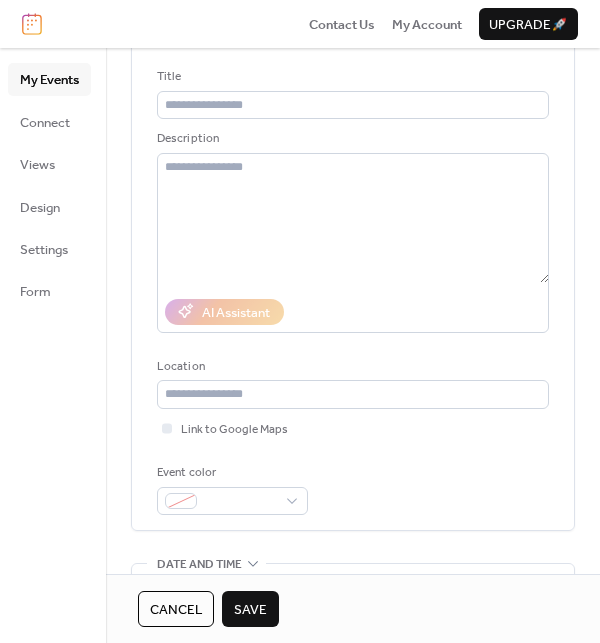 scroll, scrollTop: 0, scrollLeft: 0, axis: both 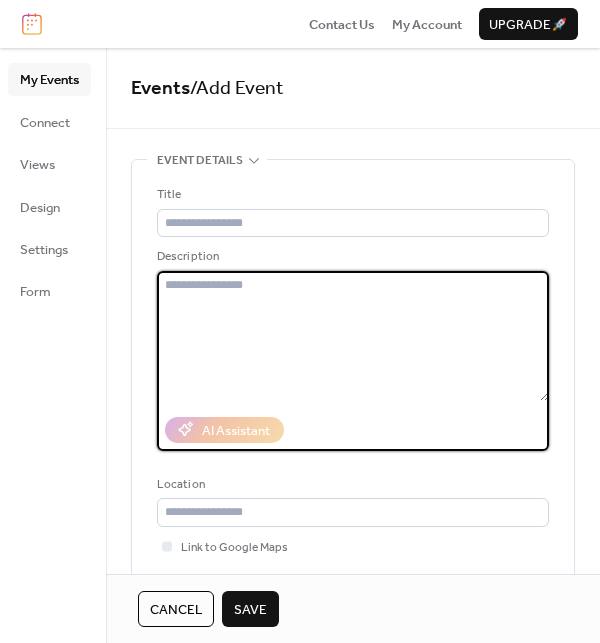 click at bounding box center [353, 336] 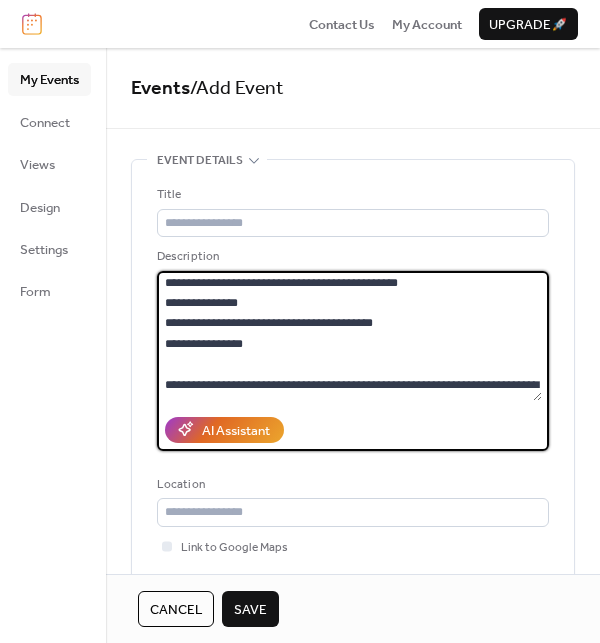 scroll, scrollTop: 0, scrollLeft: 0, axis: both 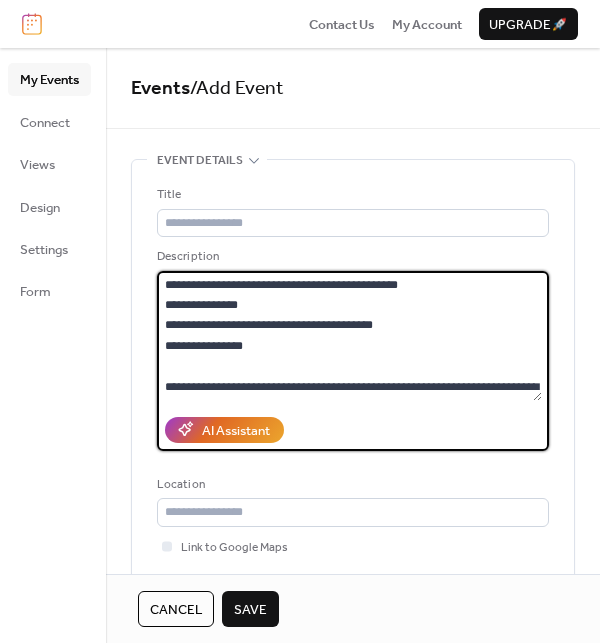 drag, startPoint x: 421, startPoint y: 282, endPoint x: 182, endPoint y: 285, distance: 239.01883 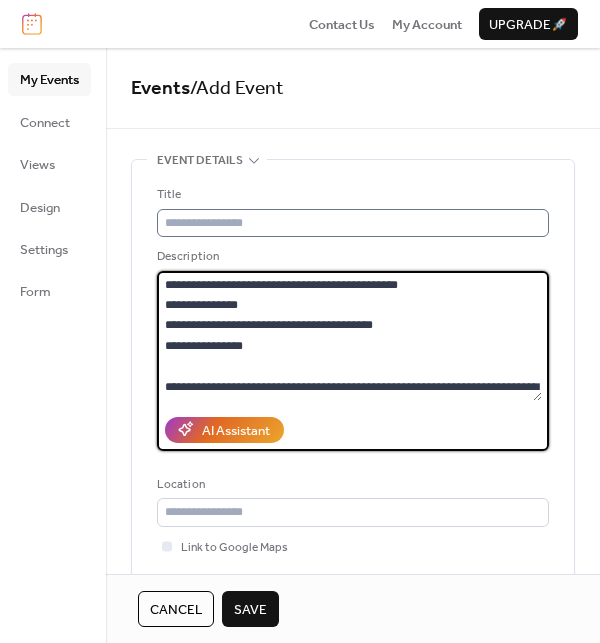 type on "**********" 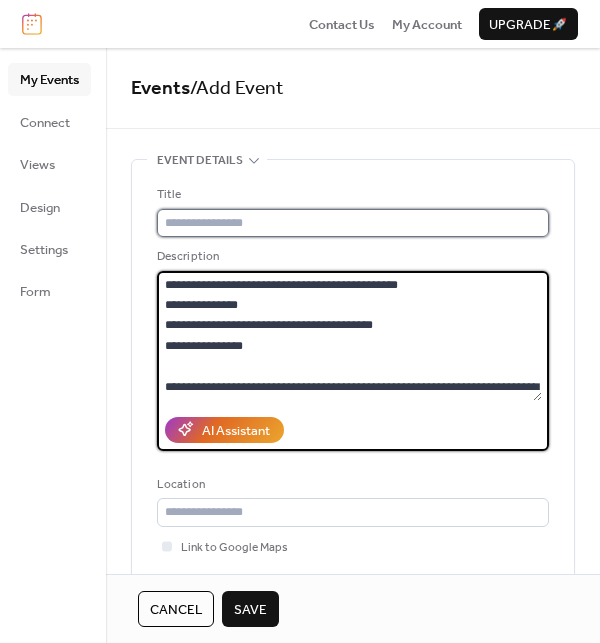 click at bounding box center (353, 223) 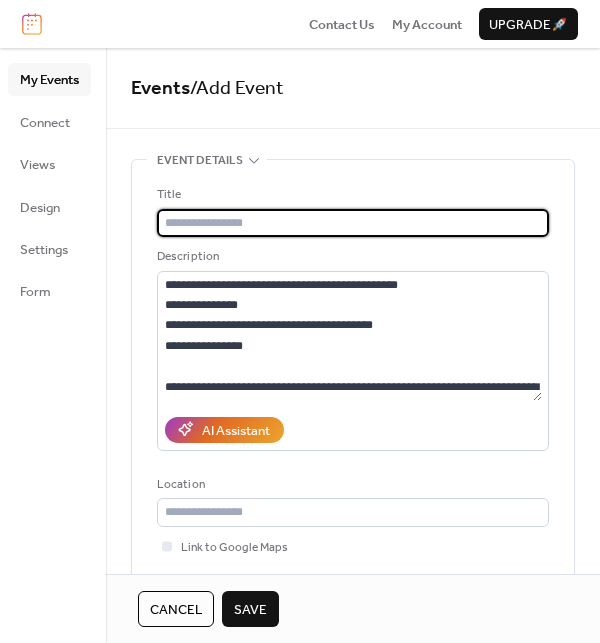 paste on "**********" 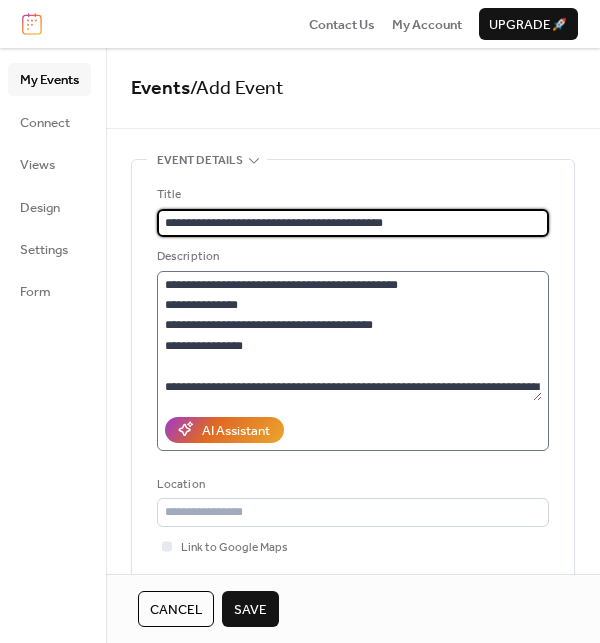 type on "**********" 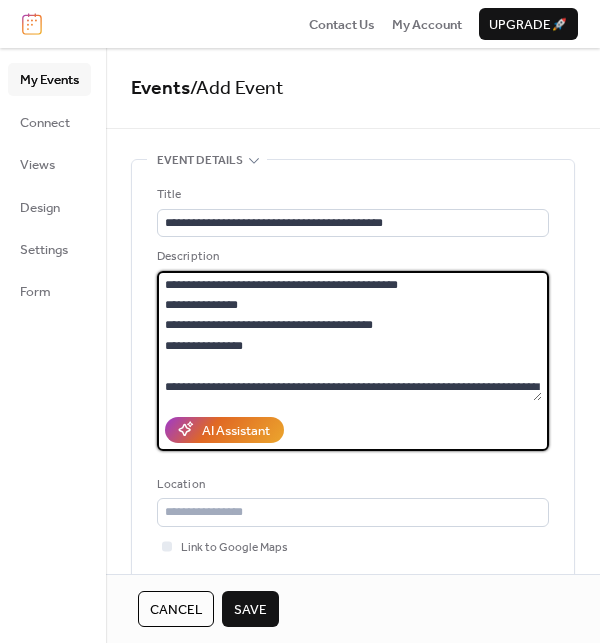 drag, startPoint x: 277, startPoint y: 342, endPoint x: 162, endPoint y: 355, distance: 115.73245 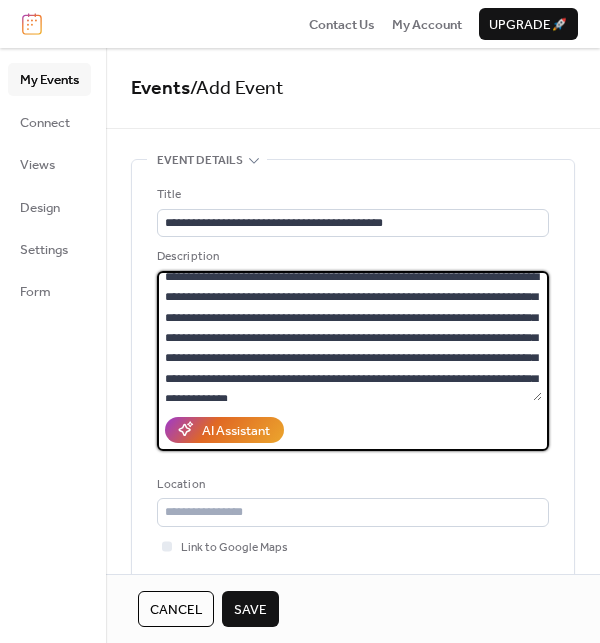 scroll, scrollTop: 346, scrollLeft: 0, axis: vertical 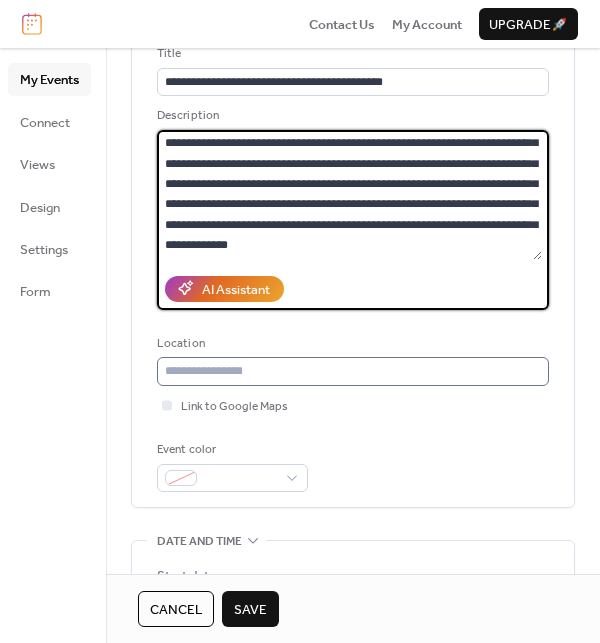 type on "**********" 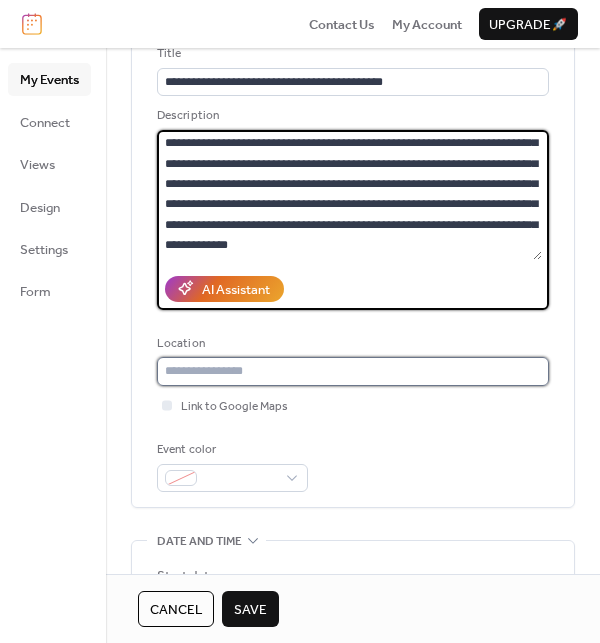 click at bounding box center (353, 371) 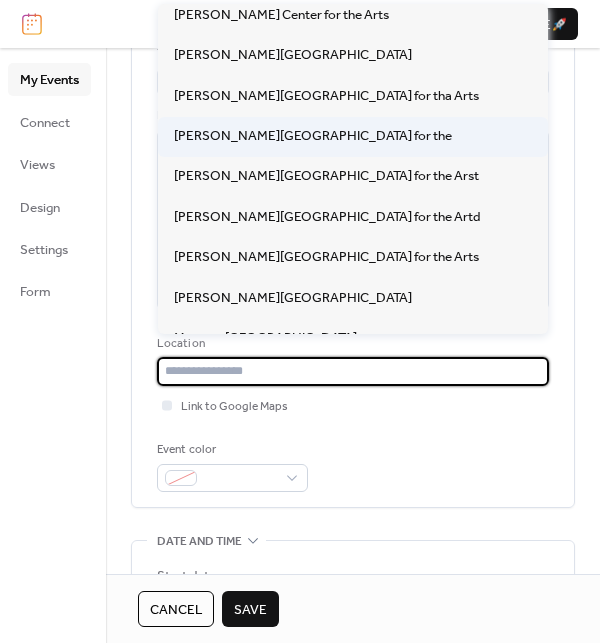 scroll, scrollTop: 298, scrollLeft: 0, axis: vertical 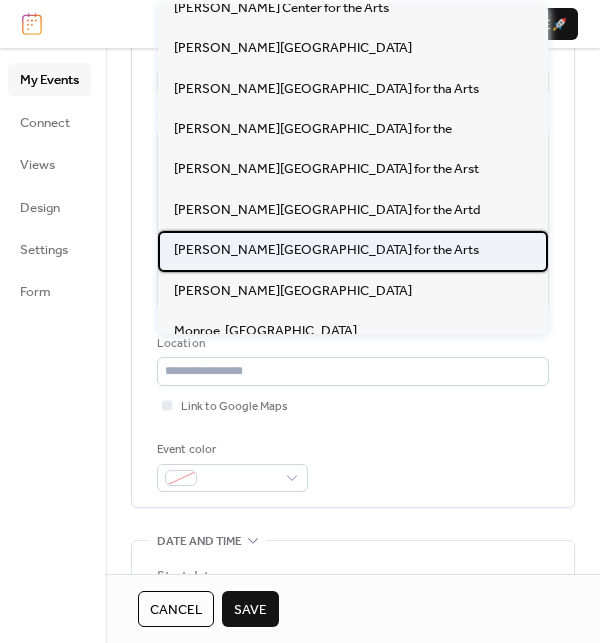click on "[PERSON_NAME][GEOGRAPHIC_DATA] for the Arts" at bounding box center (326, 250) 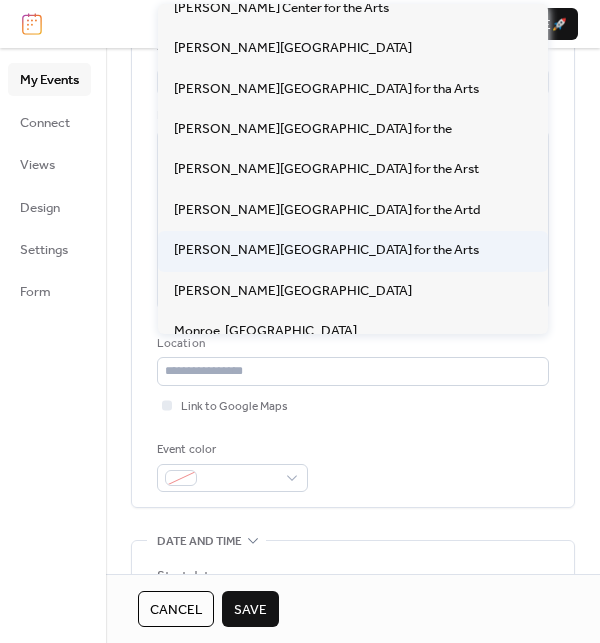 type on "**********" 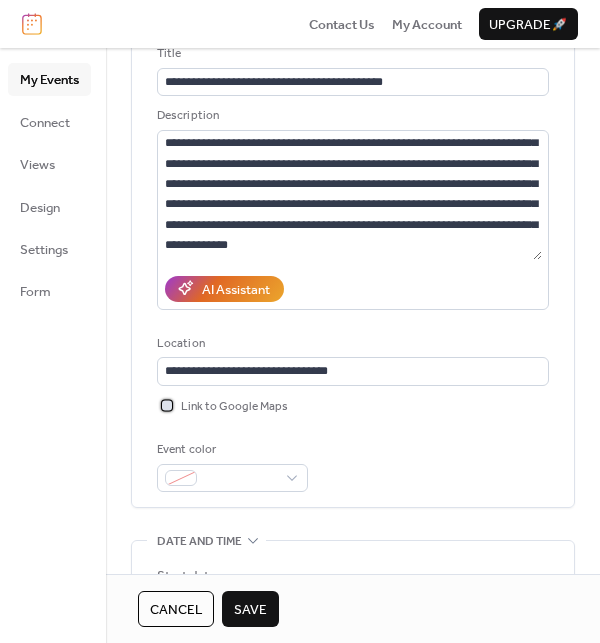 click at bounding box center [167, 405] 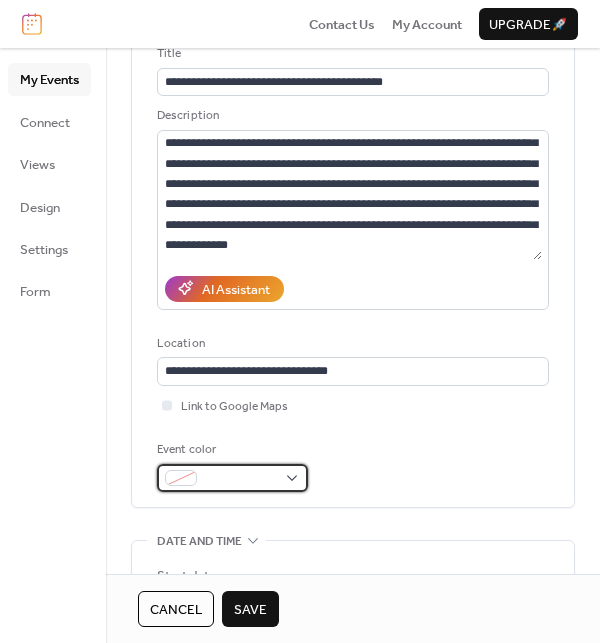 click at bounding box center (240, 479) 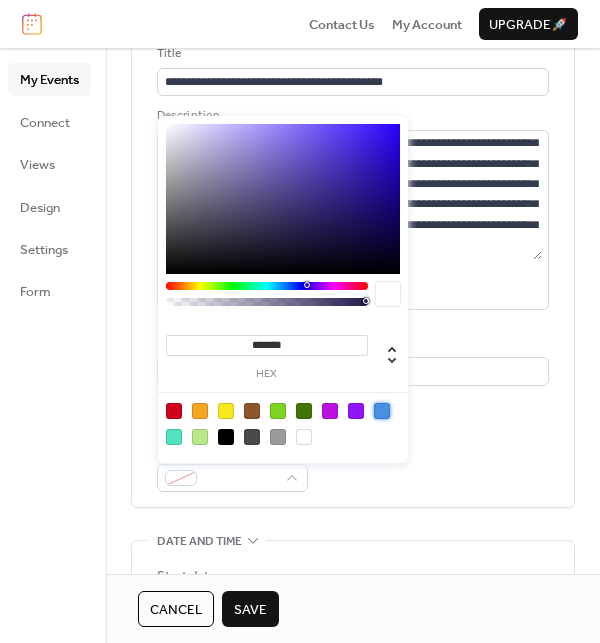 click at bounding box center (382, 411) 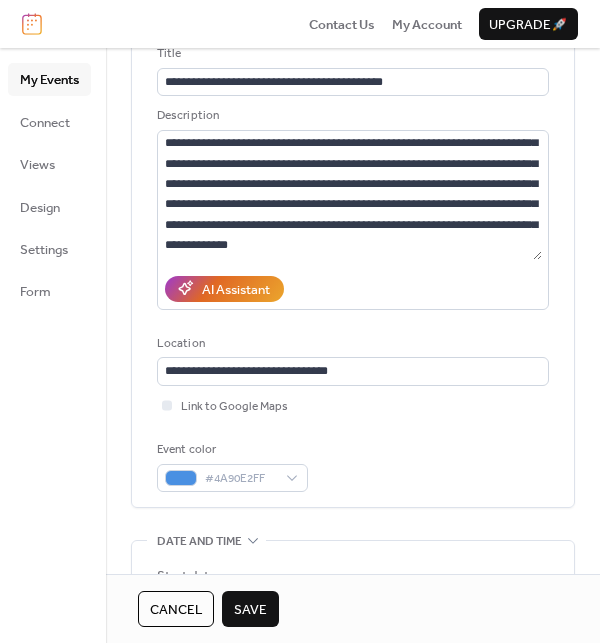 click on "Event color #4A90E2FF" at bounding box center [353, 466] 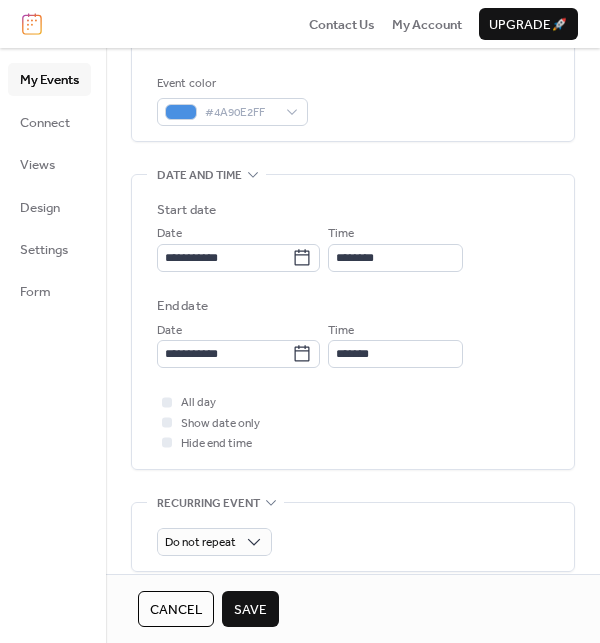 scroll, scrollTop: 508, scrollLeft: 0, axis: vertical 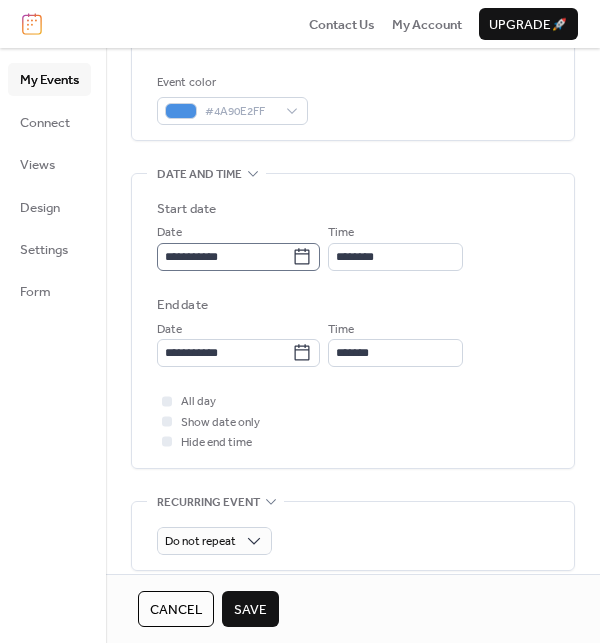 click 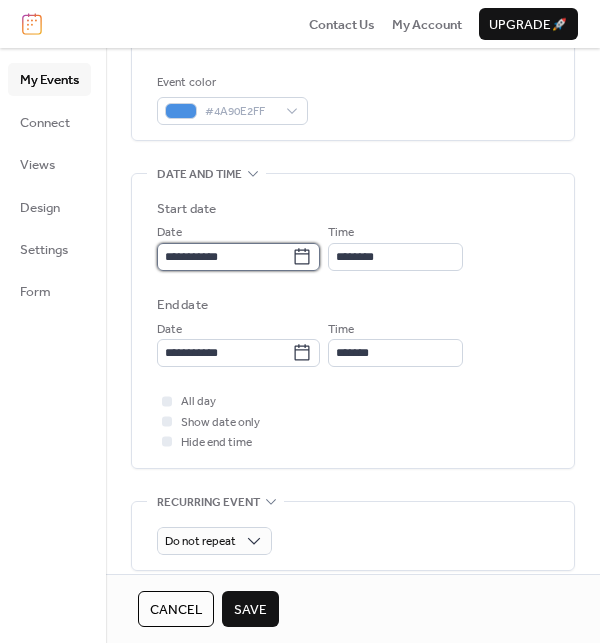 click on "**********" at bounding box center (224, 257) 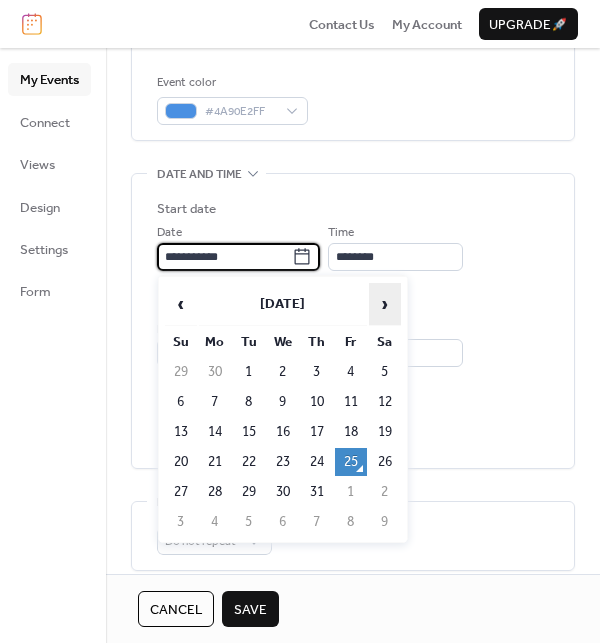 click on "›" at bounding box center [385, 304] 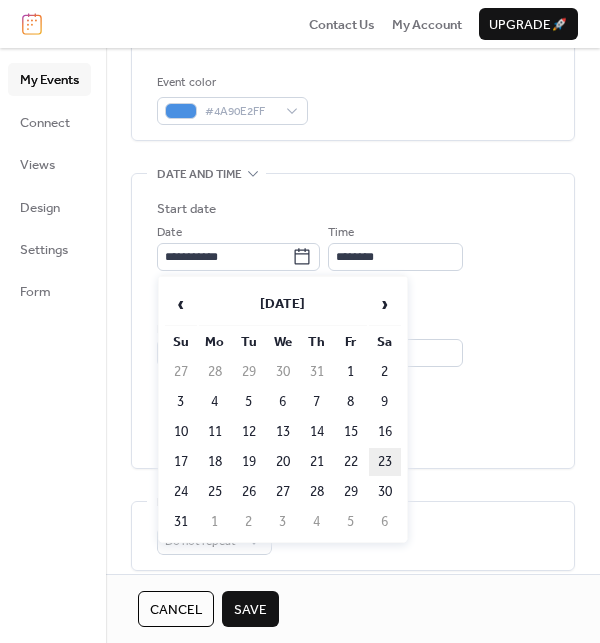 click on "23" at bounding box center (385, 462) 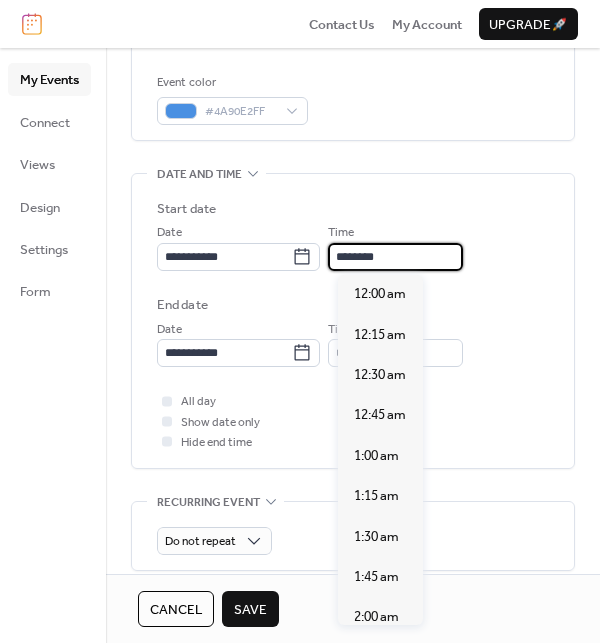 click on "********" at bounding box center (395, 257) 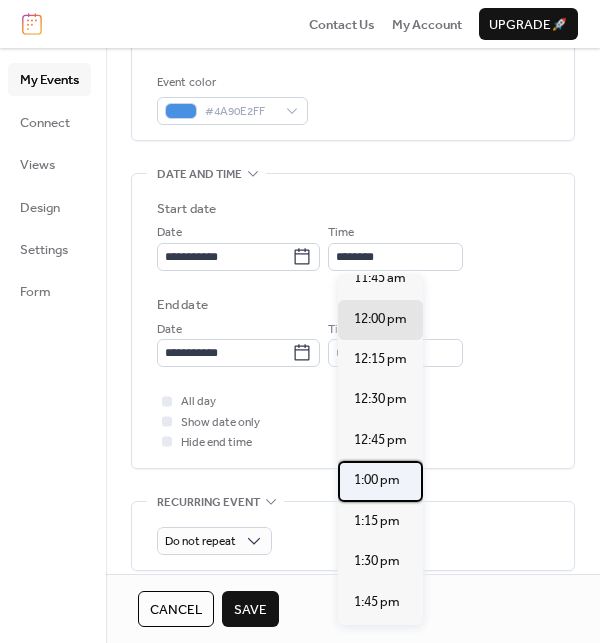 click on "1:00 pm" at bounding box center (377, 480) 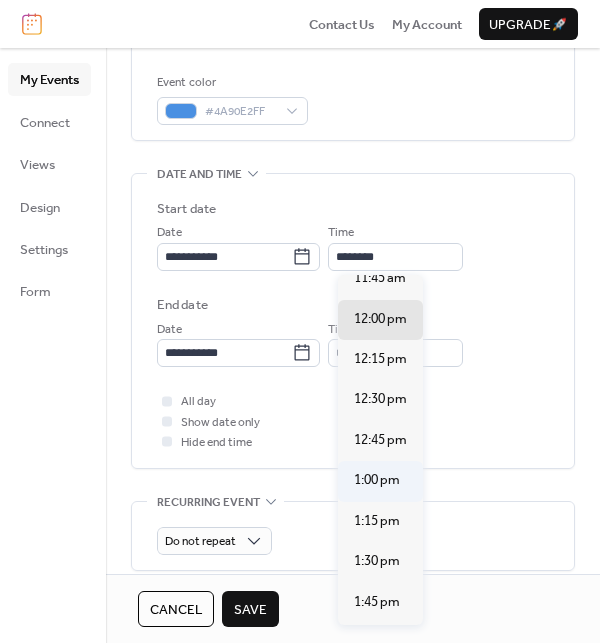type on "*******" 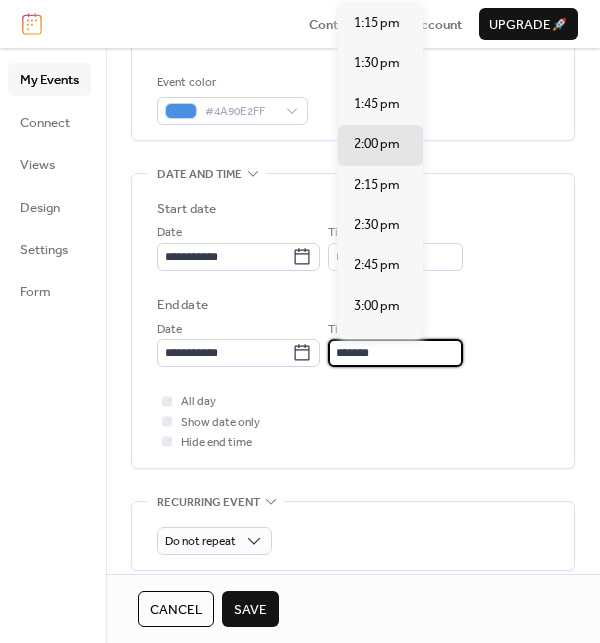click on "*******" at bounding box center (395, 353) 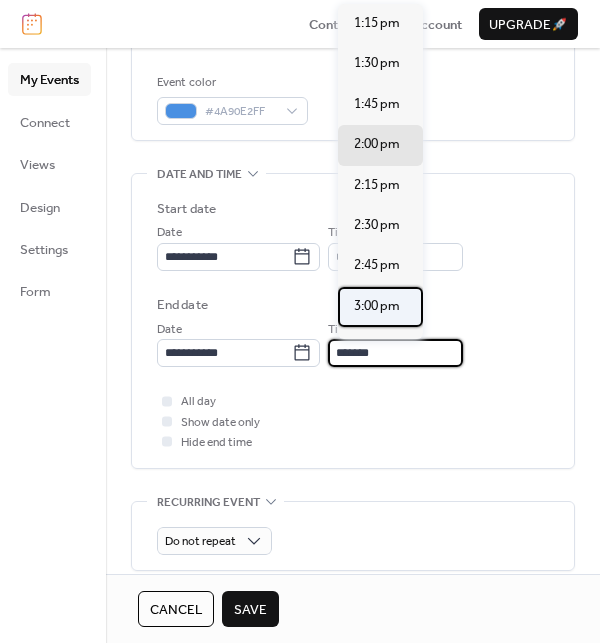 click on "3:00 pm" at bounding box center (377, 306) 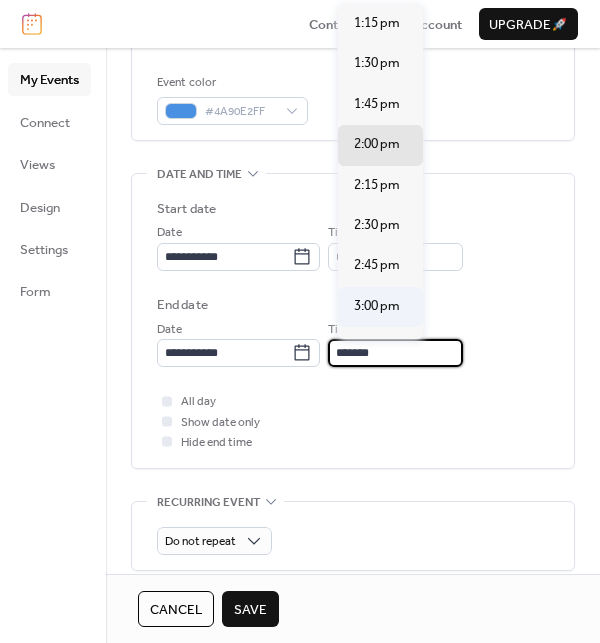 type on "*******" 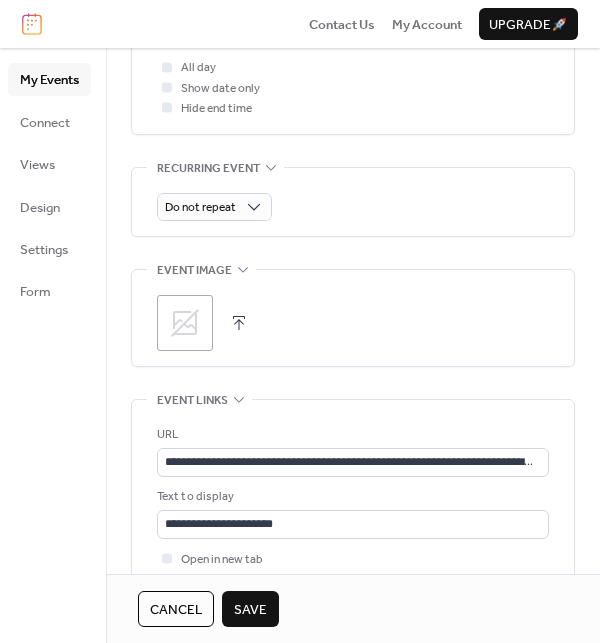 scroll, scrollTop: 844, scrollLeft: 0, axis: vertical 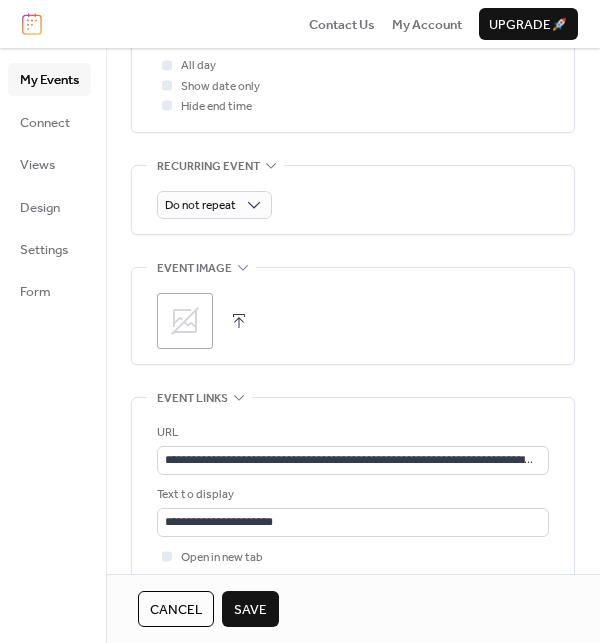 click 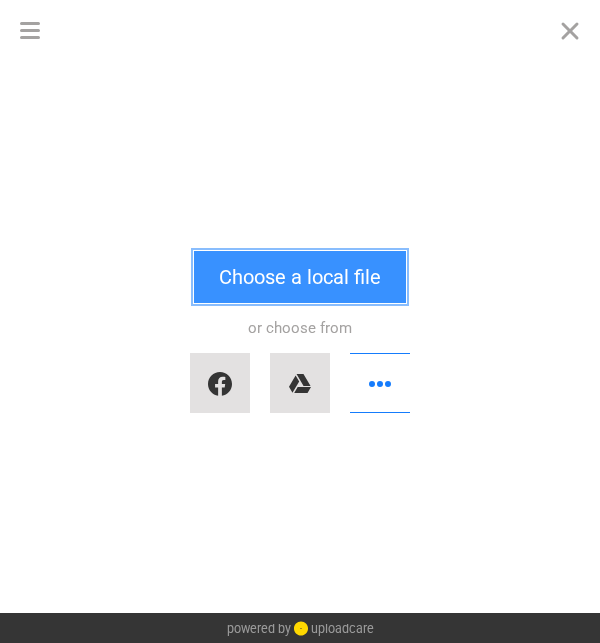 click on "Choose a local file" at bounding box center (300, 277) 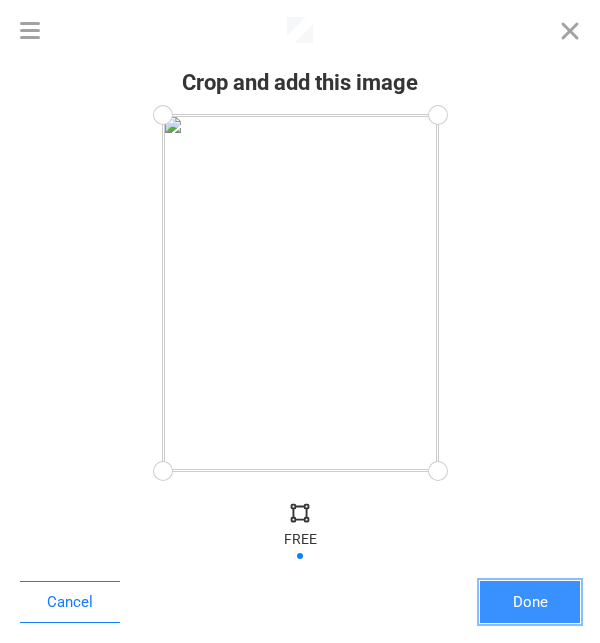click on "Done" at bounding box center (530, 602) 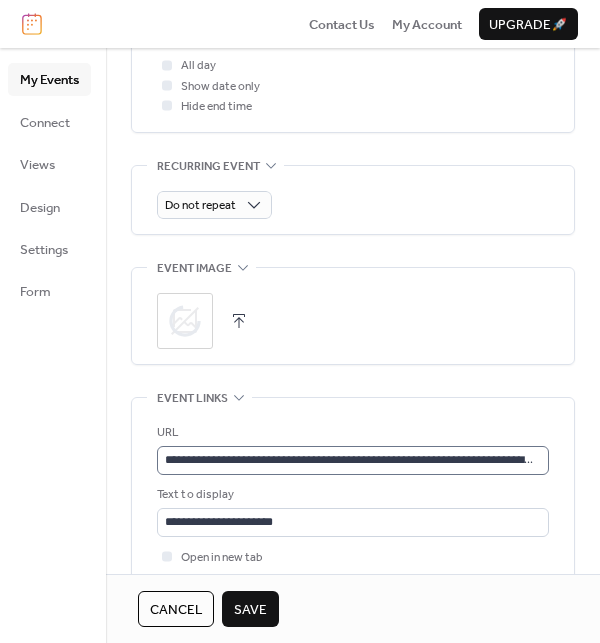 scroll, scrollTop: 0, scrollLeft: 0, axis: both 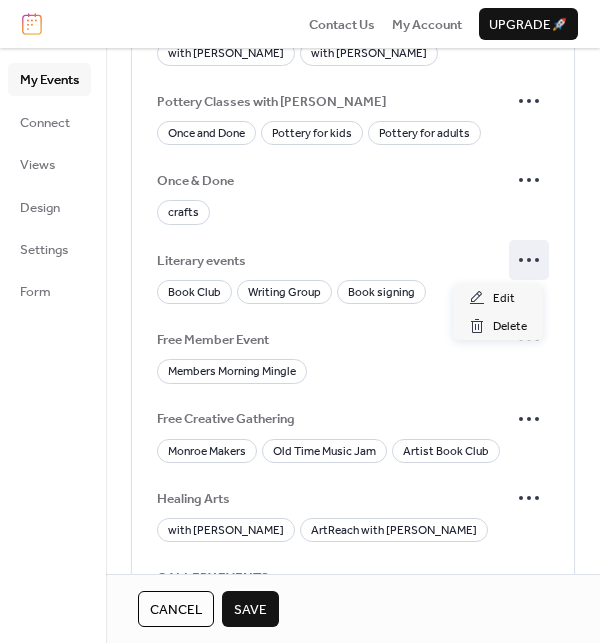 click 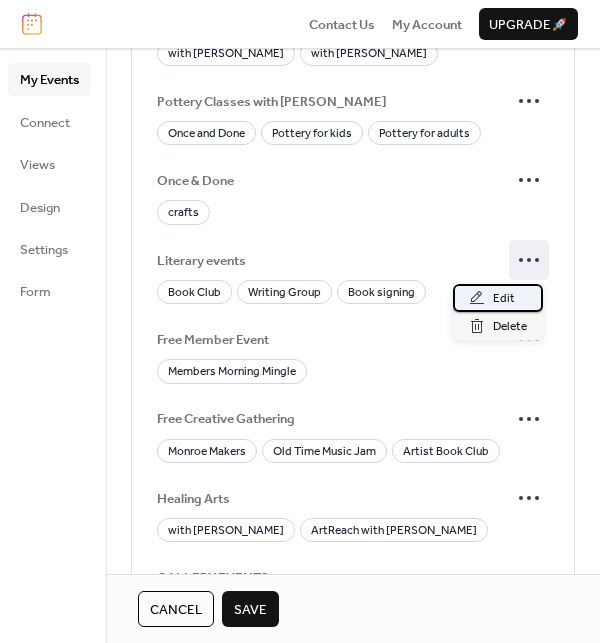 click on "Edit" at bounding box center (498, 298) 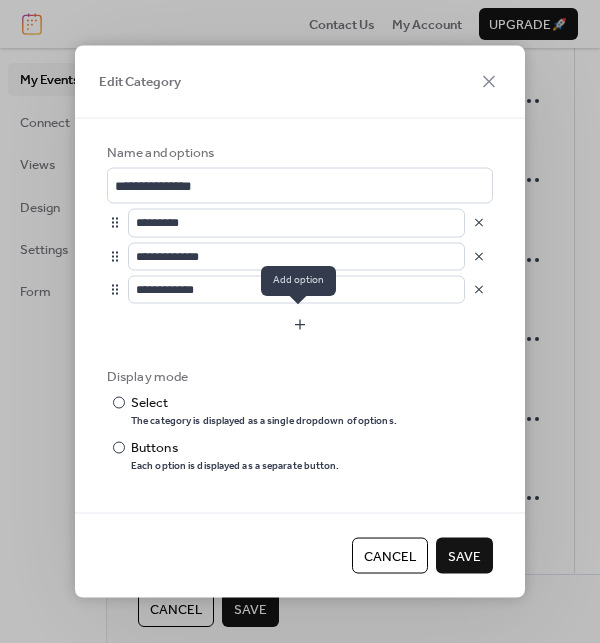 click at bounding box center [300, 325] 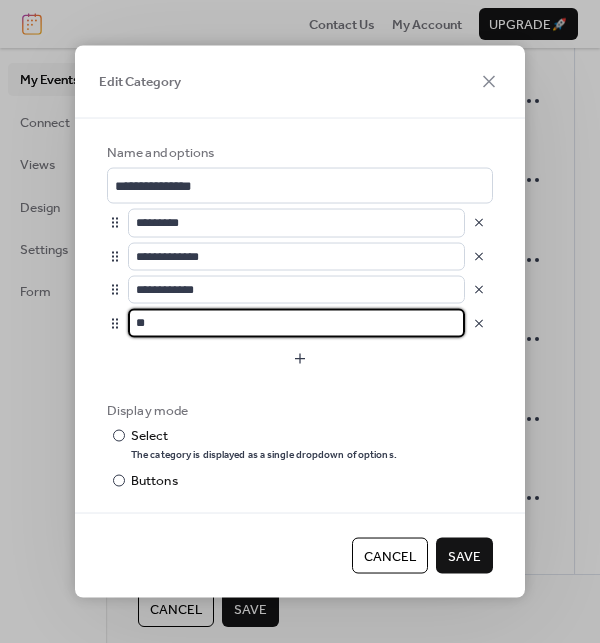 type on "*" 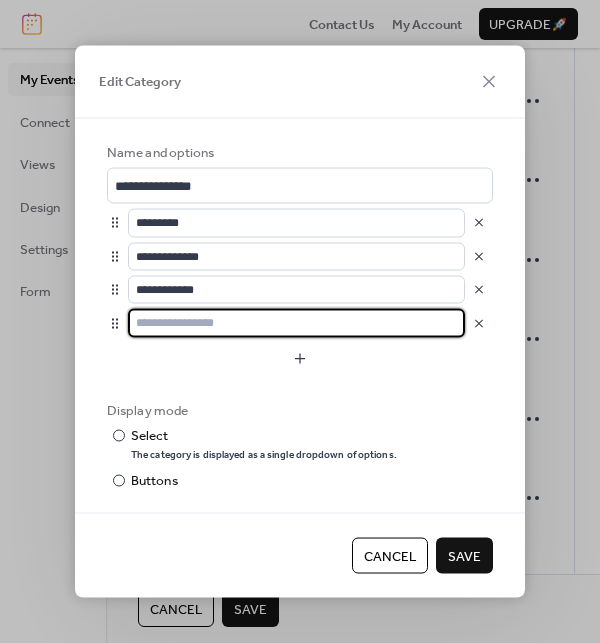 type on "*" 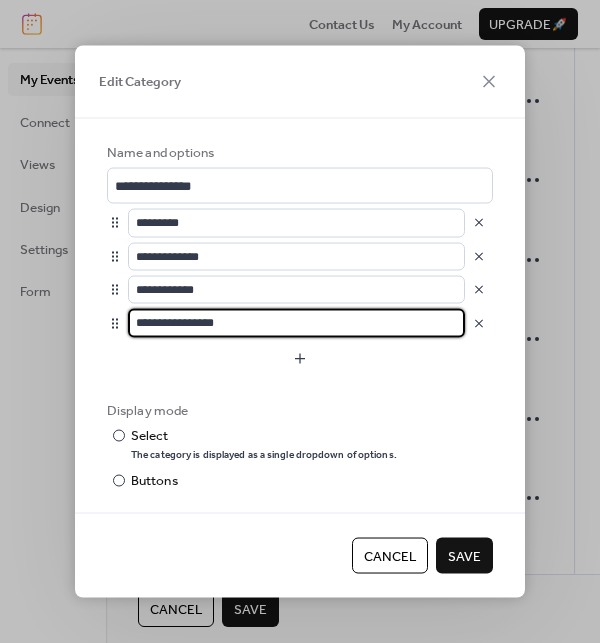 type on "**********" 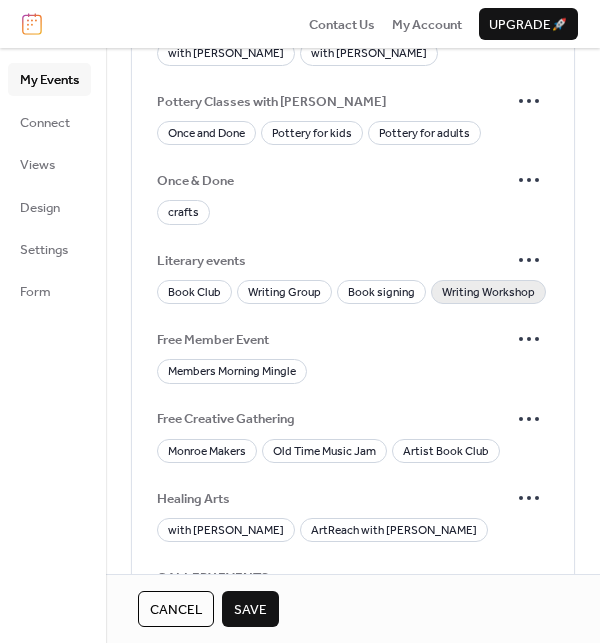 click on "Writing Workshop" at bounding box center [488, 293] 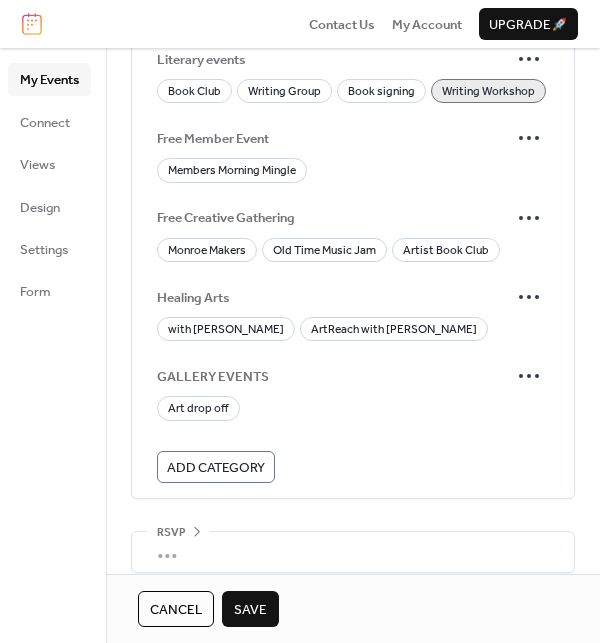 scroll, scrollTop: 1988, scrollLeft: 0, axis: vertical 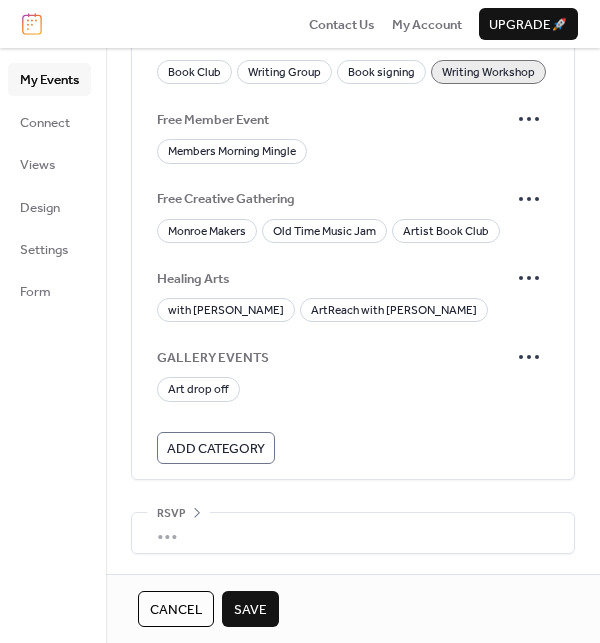 click on "Save" at bounding box center [250, 610] 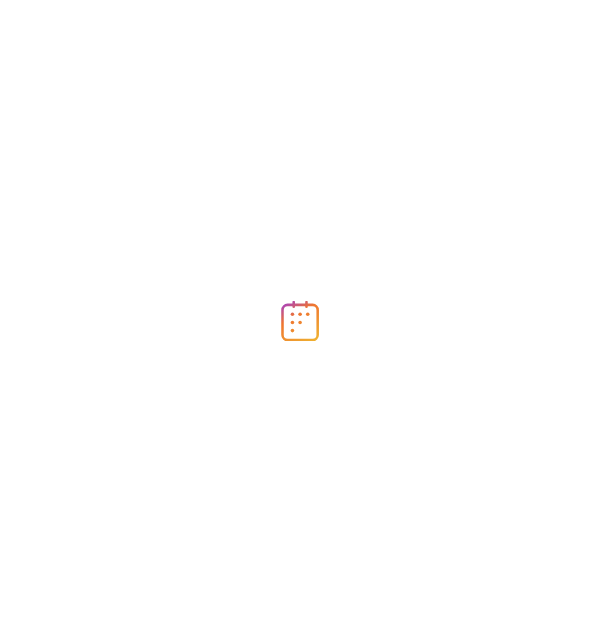 scroll, scrollTop: 0, scrollLeft: 0, axis: both 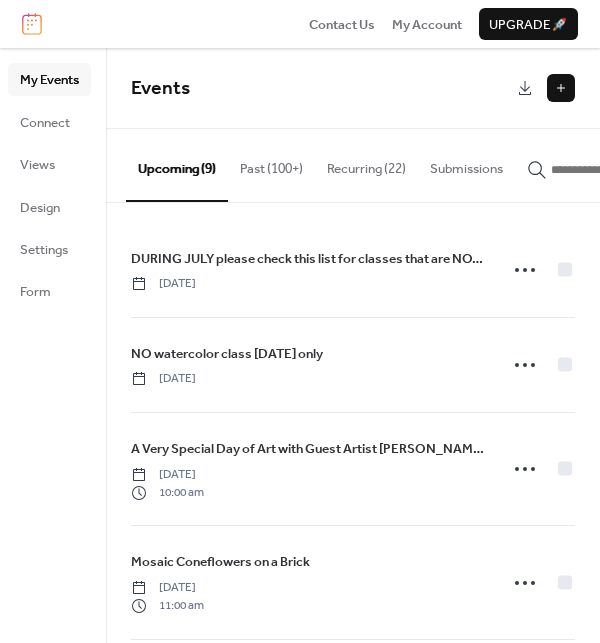 click at bounding box center (561, 88) 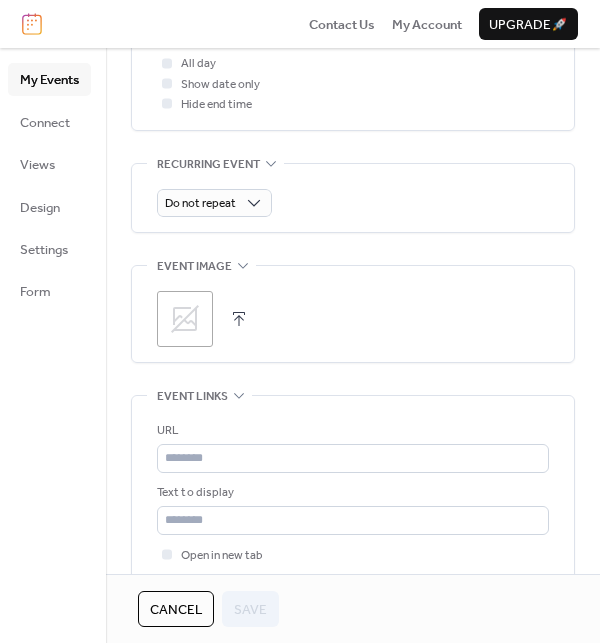 scroll, scrollTop: 903, scrollLeft: 0, axis: vertical 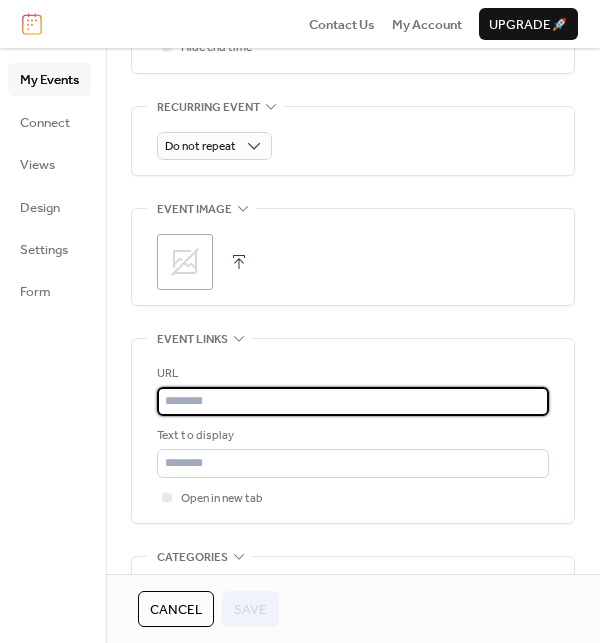 click at bounding box center [353, 401] 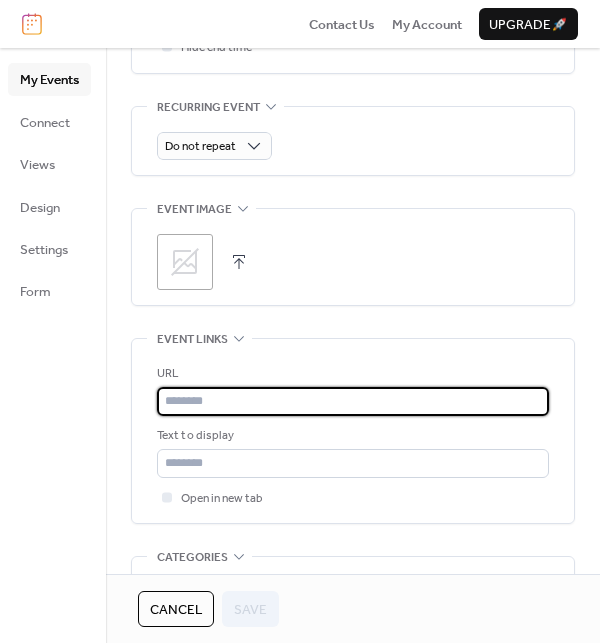 paste on "**********" 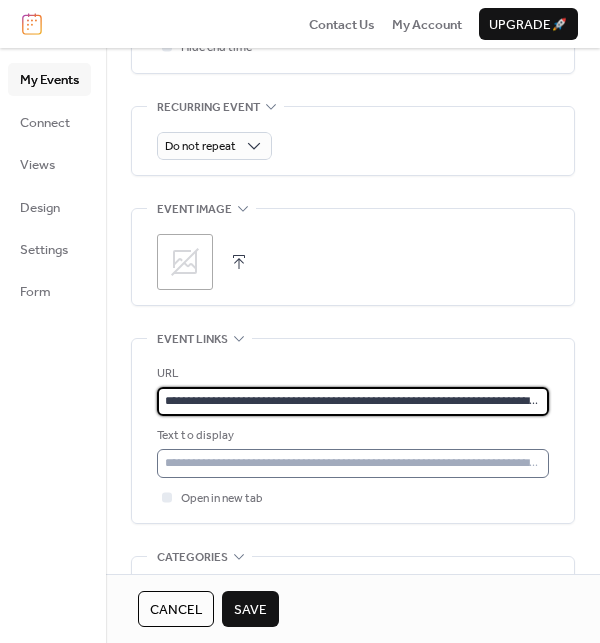 scroll, scrollTop: 0, scrollLeft: 498, axis: horizontal 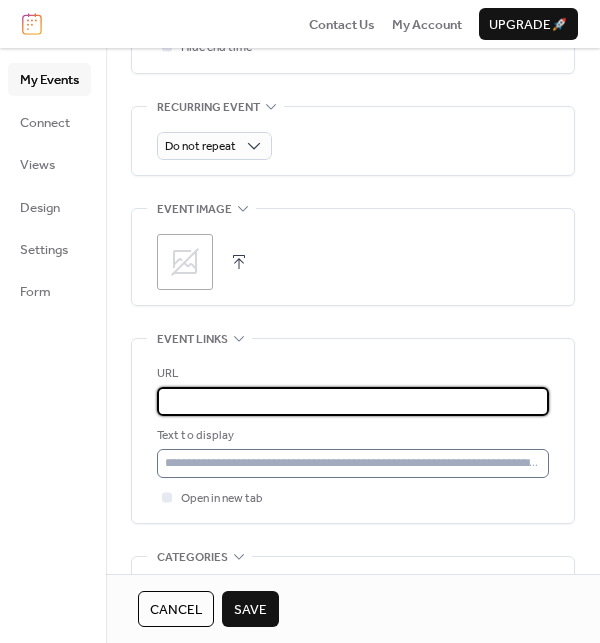 type on "**********" 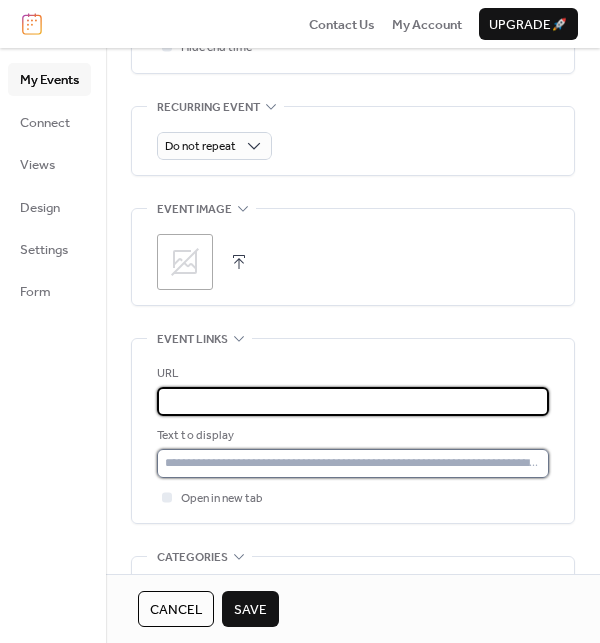 scroll, scrollTop: 0, scrollLeft: 0, axis: both 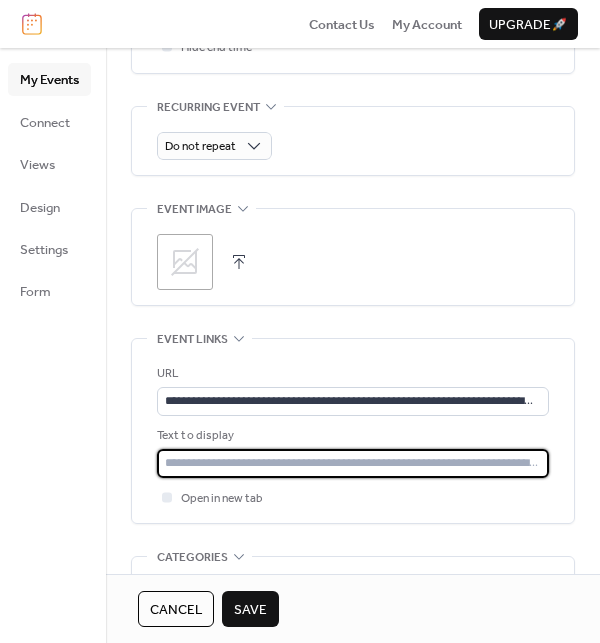 click at bounding box center (353, 463) 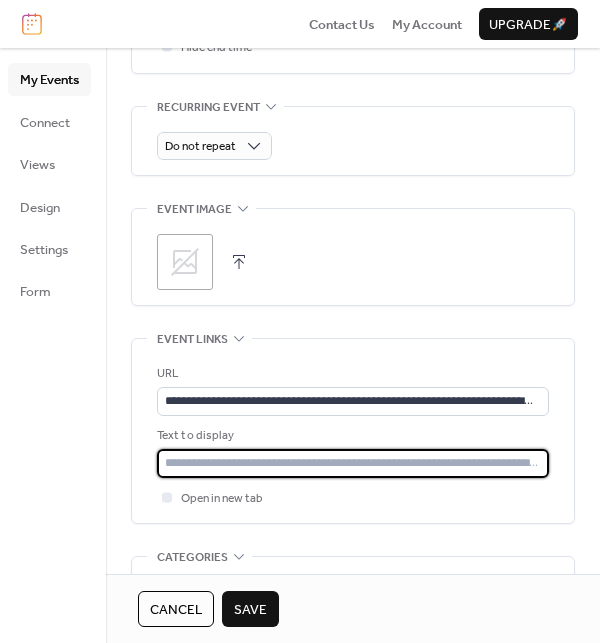 type on "**********" 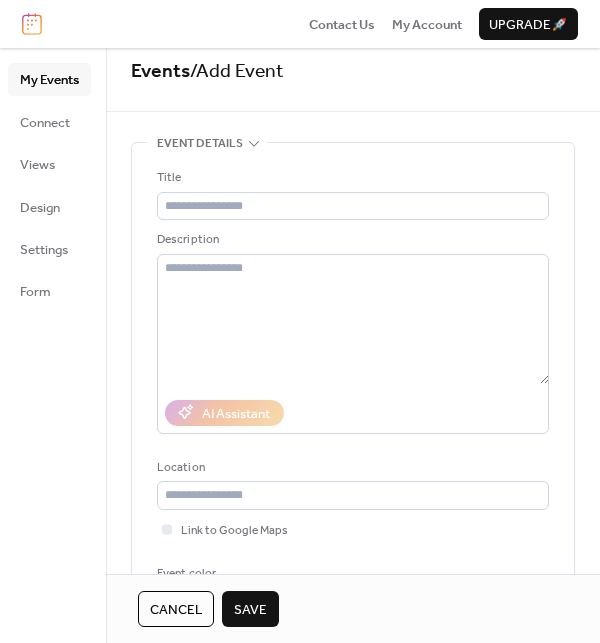 scroll, scrollTop: 0, scrollLeft: 0, axis: both 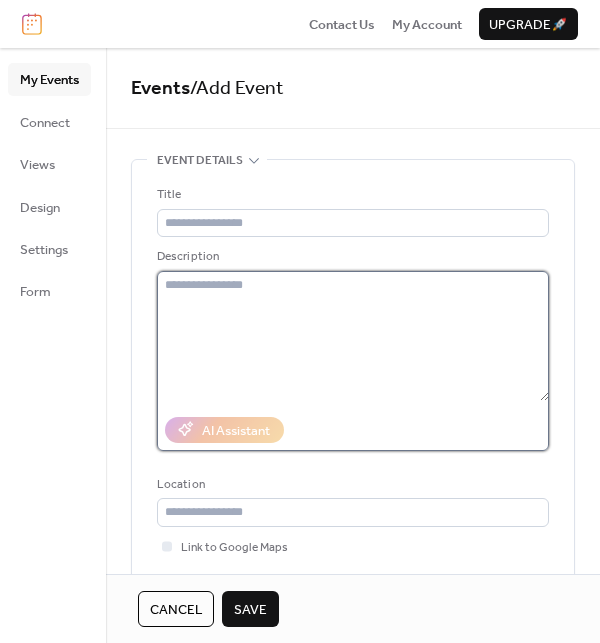 click at bounding box center (353, 336) 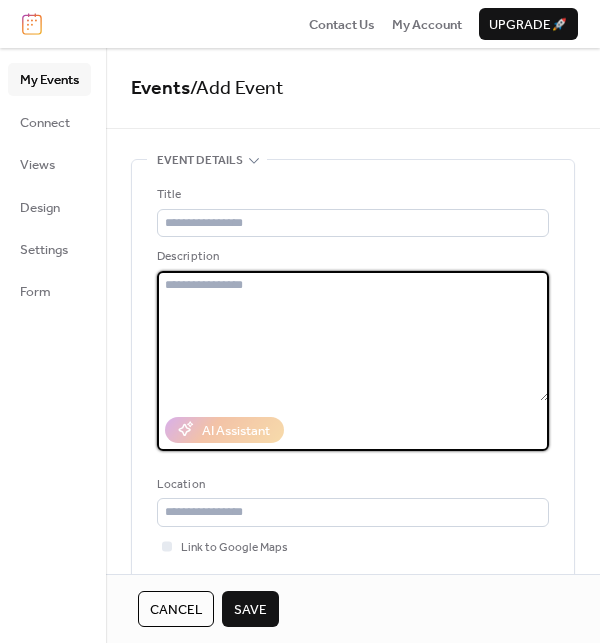 paste on "**********" 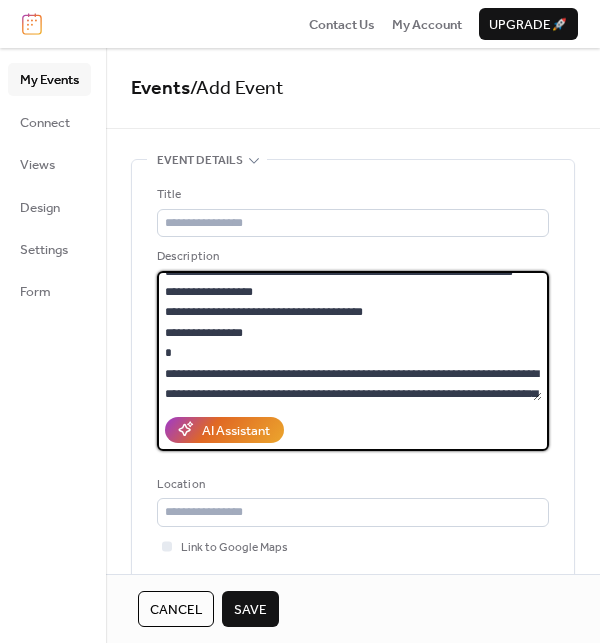 scroll, scrollTop: 0, scrollLeft: 0, axis: both 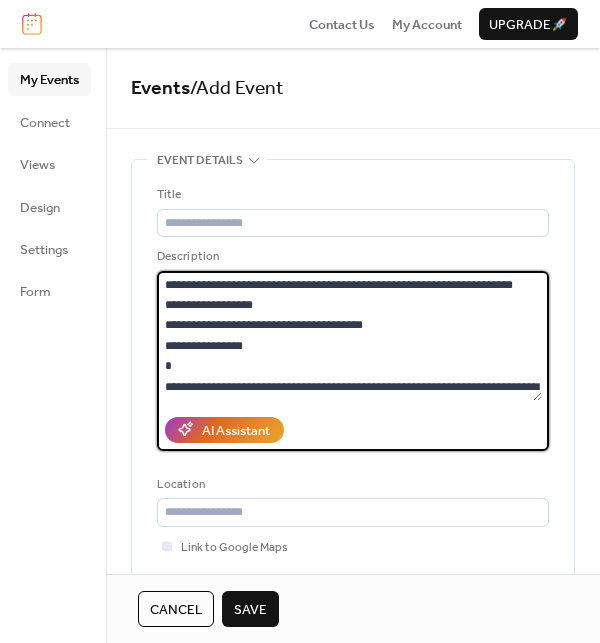 drag, startPoint x: 507, startPoint y: 281, endPoint x: 182, endPoint y: 276, distance: 325.03845 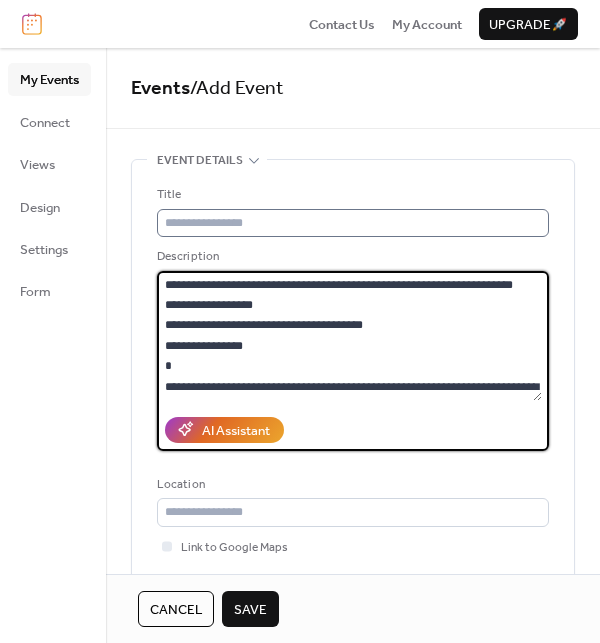 type on "**********" 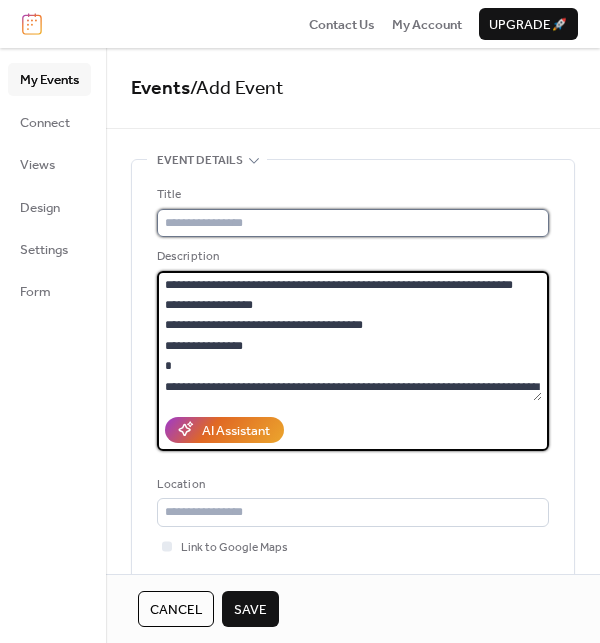 click at bounding box center (353, 223) 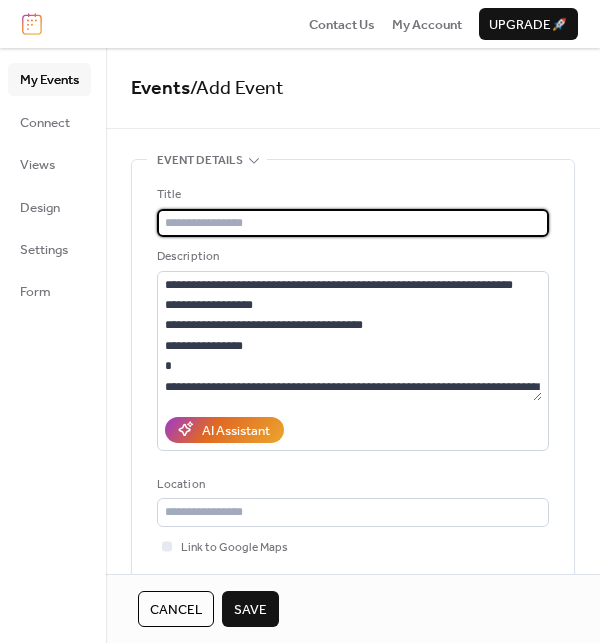 paste on "**********" 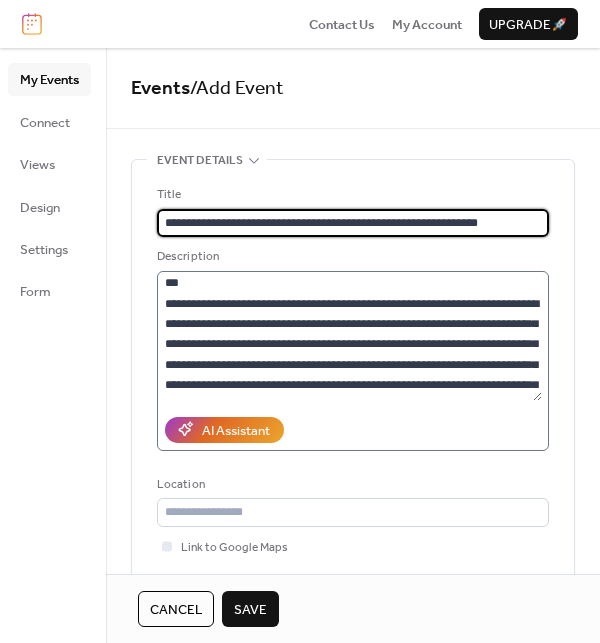 scroll, scrollTop: 367, scrollLeft: 0, axis: vertical 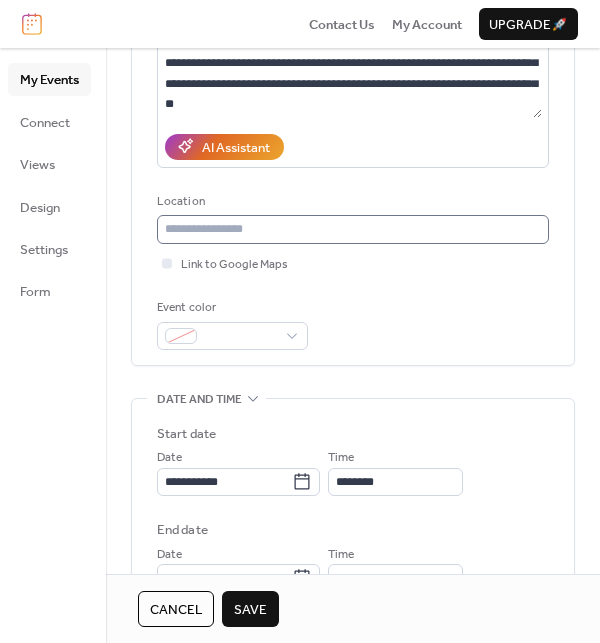 type on "**********" 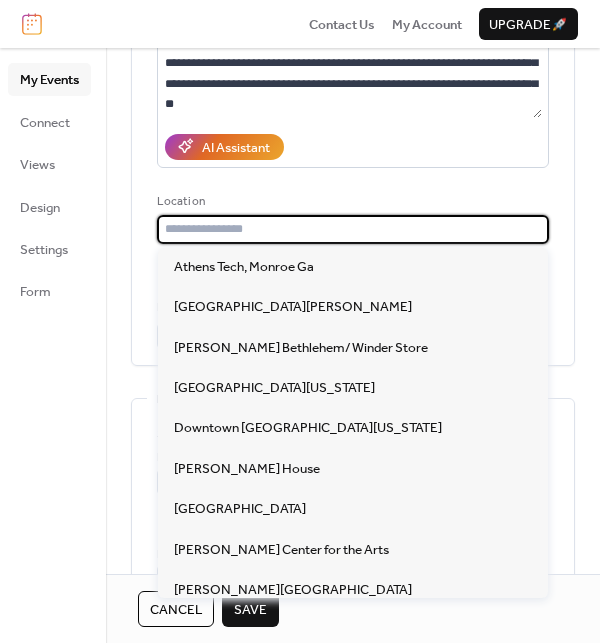 click at bounding box center [353, 229] 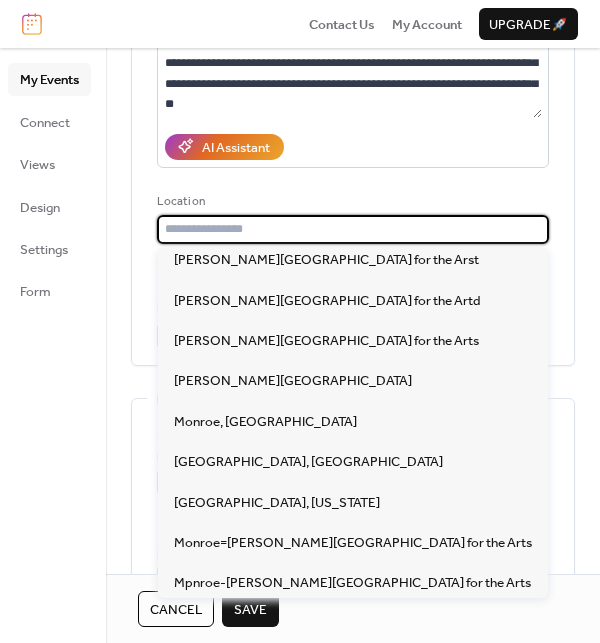 scroll, scrollTop: 447, scrollLeft: 0, axis: vertical 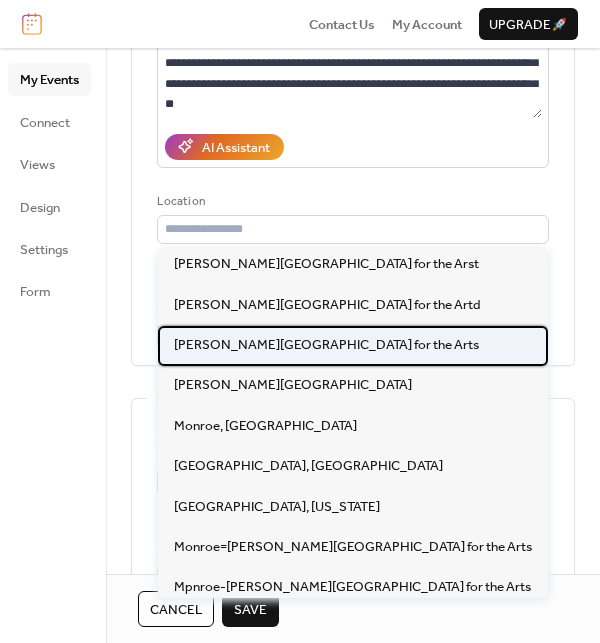 click on "[PERSON_NAME][GEOGRAPHIC_DATA] for the Arts" at bounding box center (326, 345) 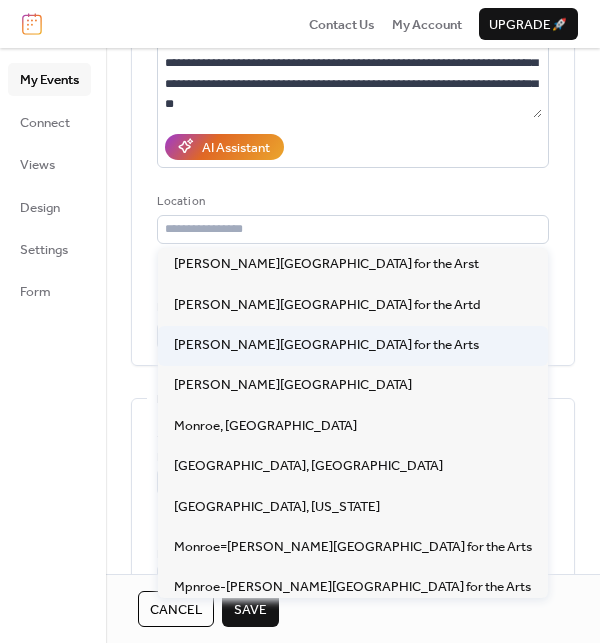 type on "**********" 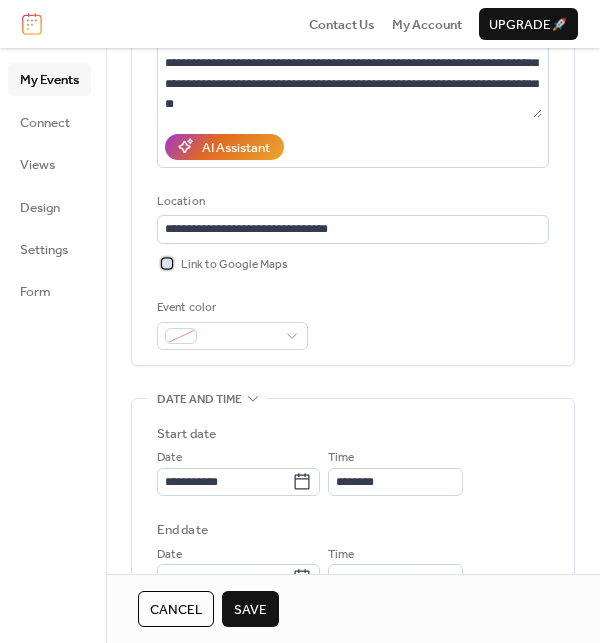 click on "Link to Google Maps" at bounding box center (234, 265) 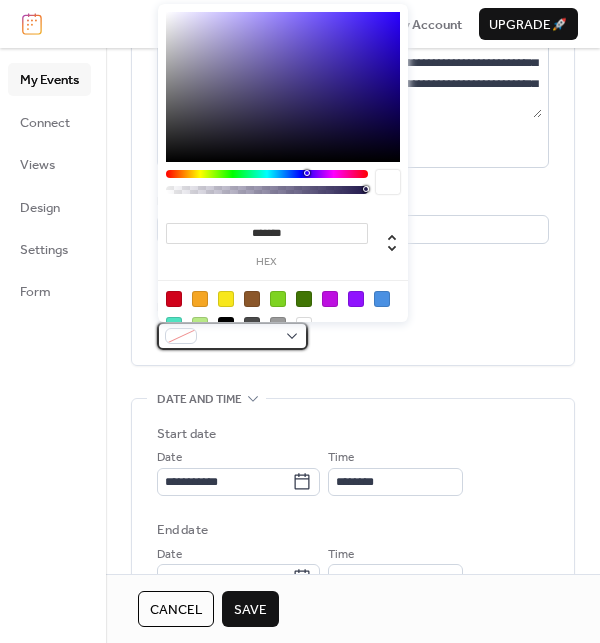 click at bounding box center [240, 337] 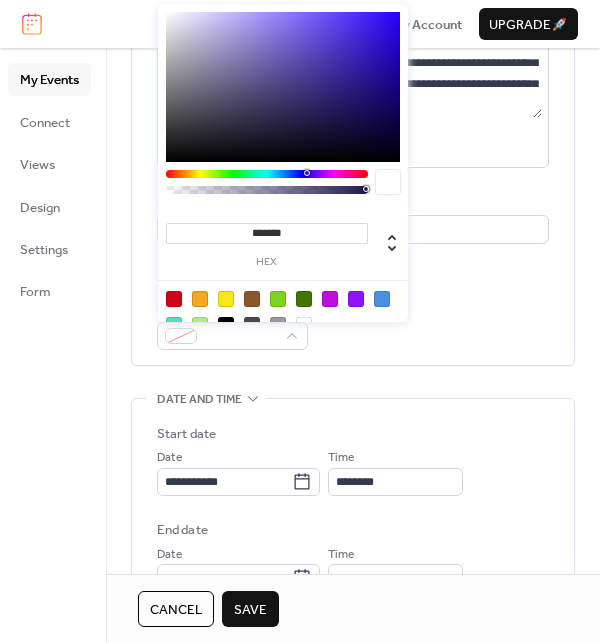 click at bounding box center [382, 299] 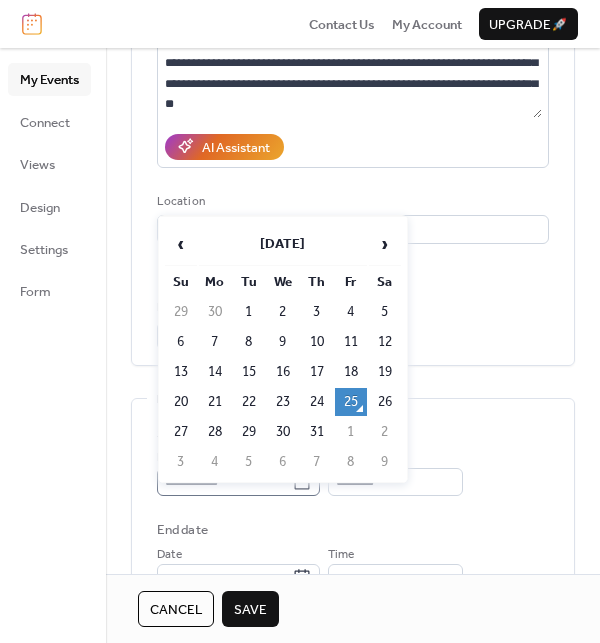 click 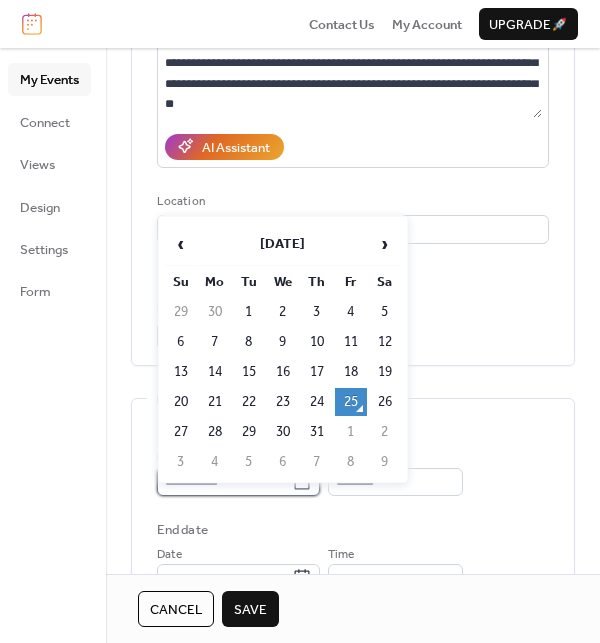 click on "**********" at bounding box center (224, 482) 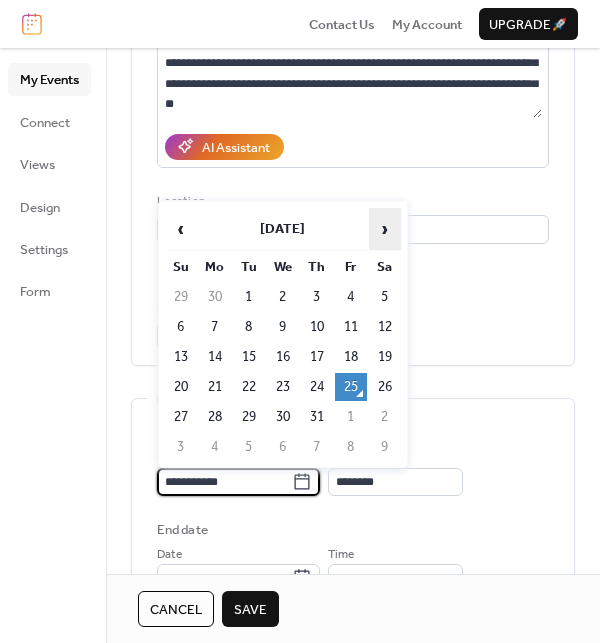 click on "›" at bounding box center (385, 229) 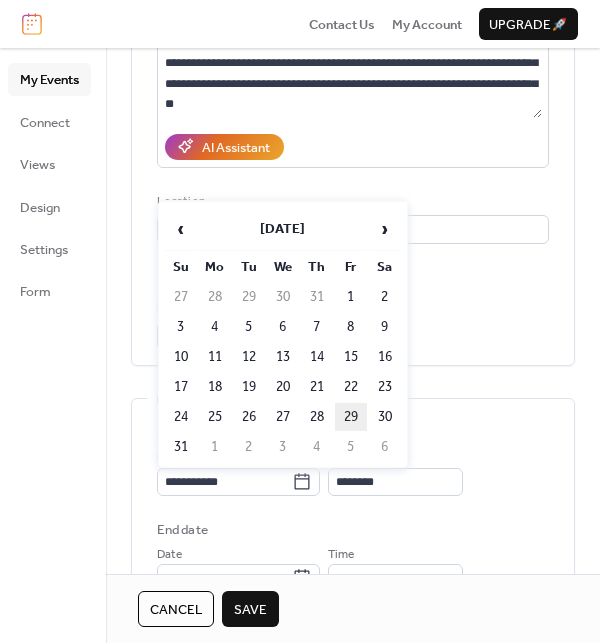 click on "29" at bounding box center [351, 417] 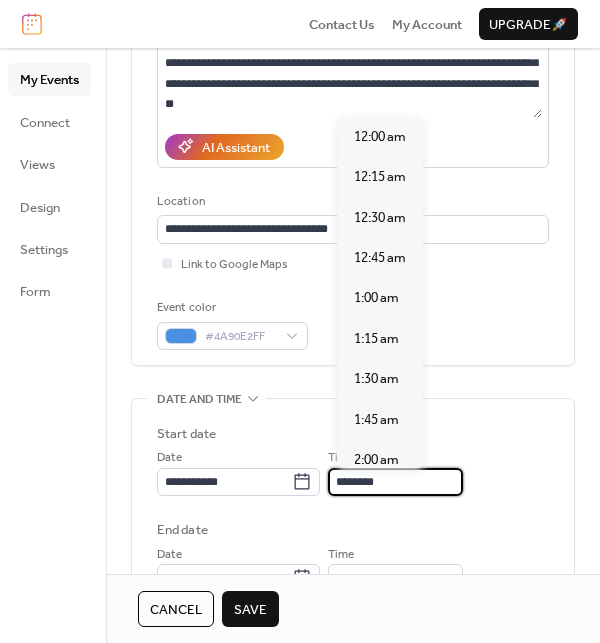 click on "********" at bounding box center [395, 482] 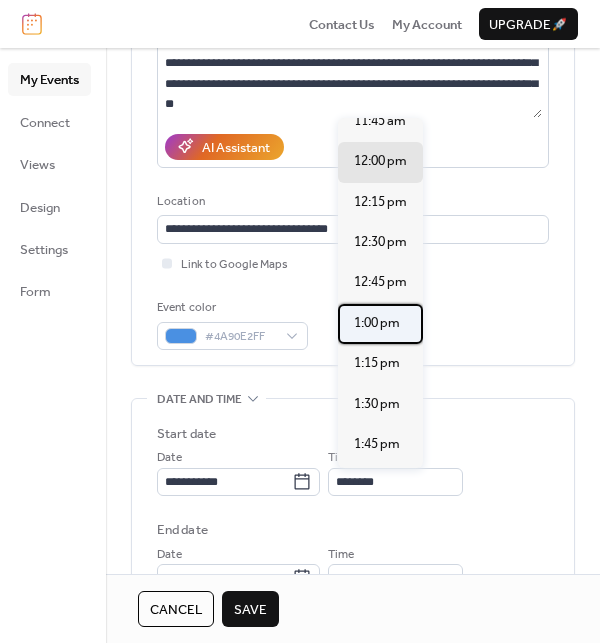 click on "1:00 pm" at bounding box center (377, 323) 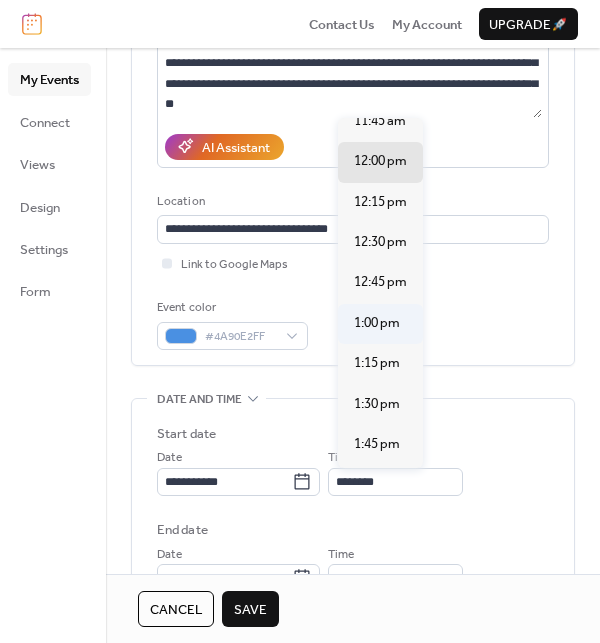 type on "*******" 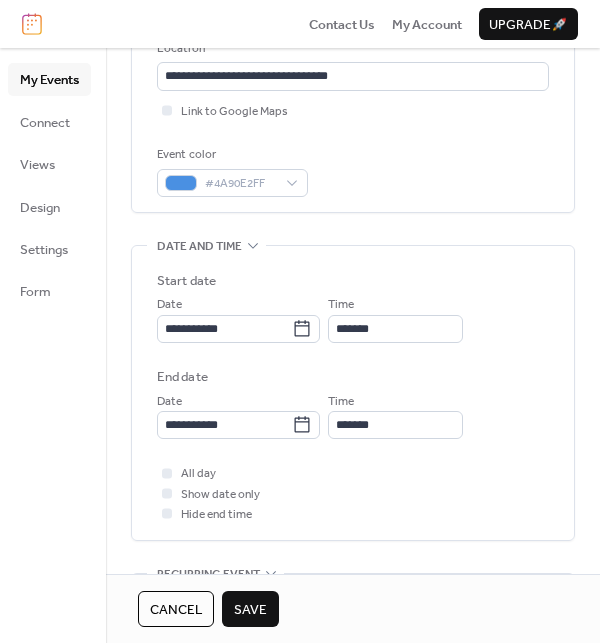 scroll, scrollTop: 444, scrollLeft: 0, axis: vertical 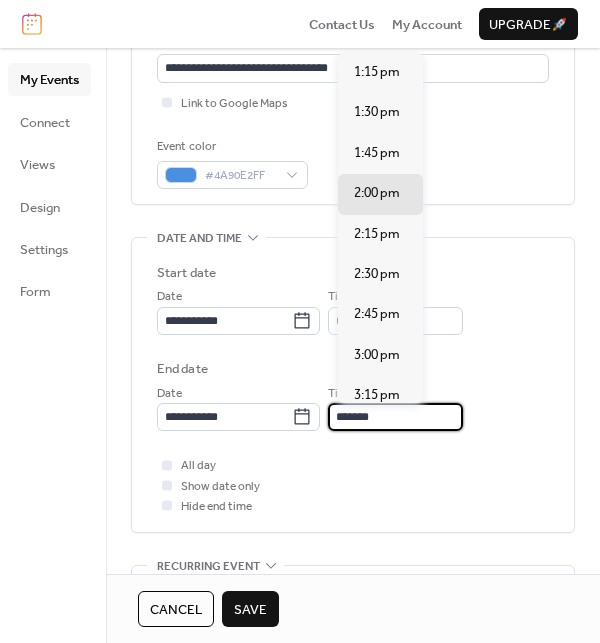 click on "*******" at bounding box center [395, 417] 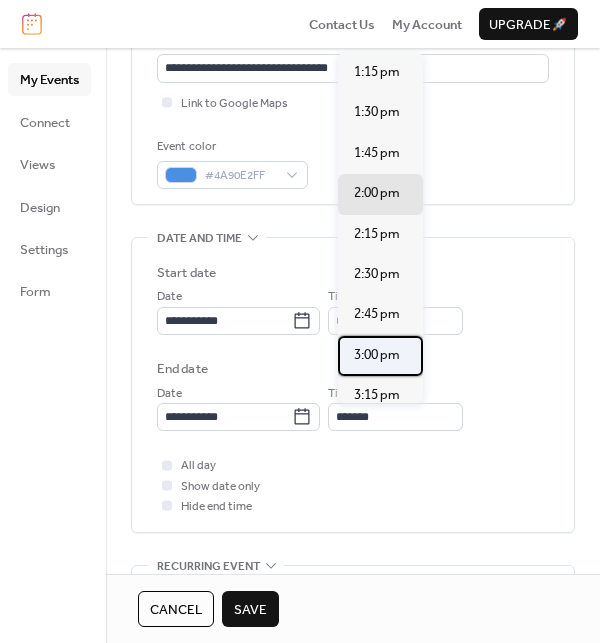 click on "3:00 pm" at bounding box center (377, 355) 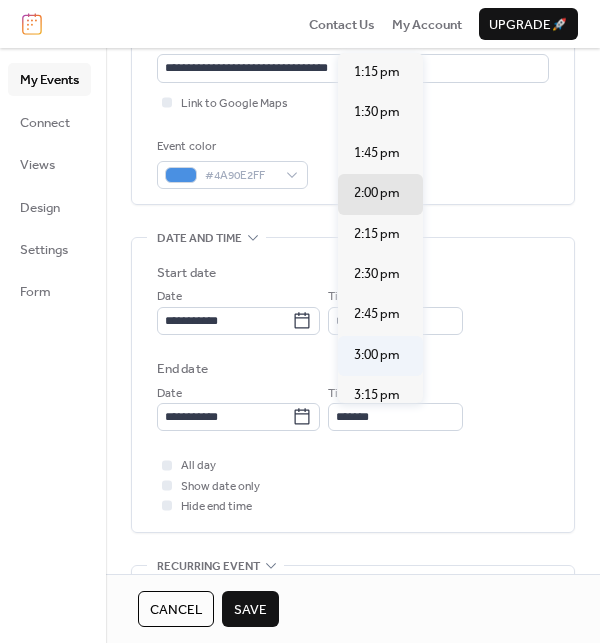 type on "*******" 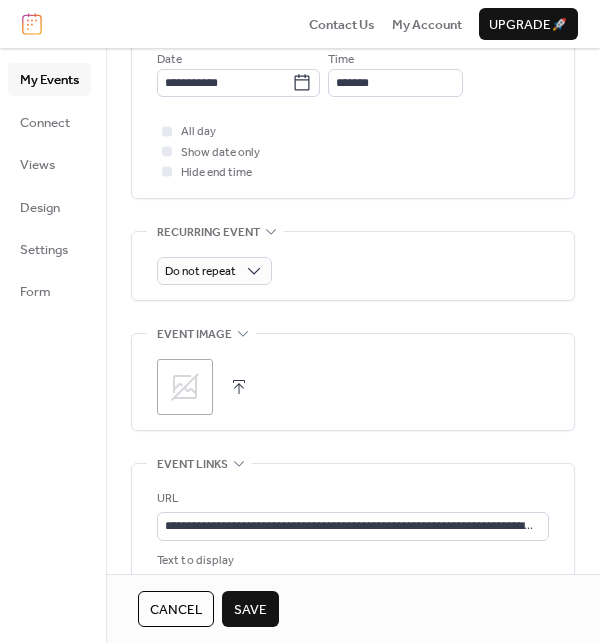 scroll, scrollTop: 797, scrollLeft: 0, axis: vertical 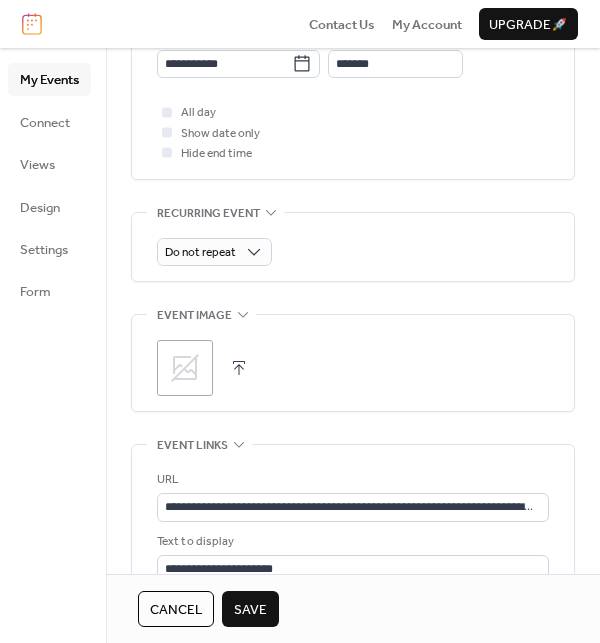 click 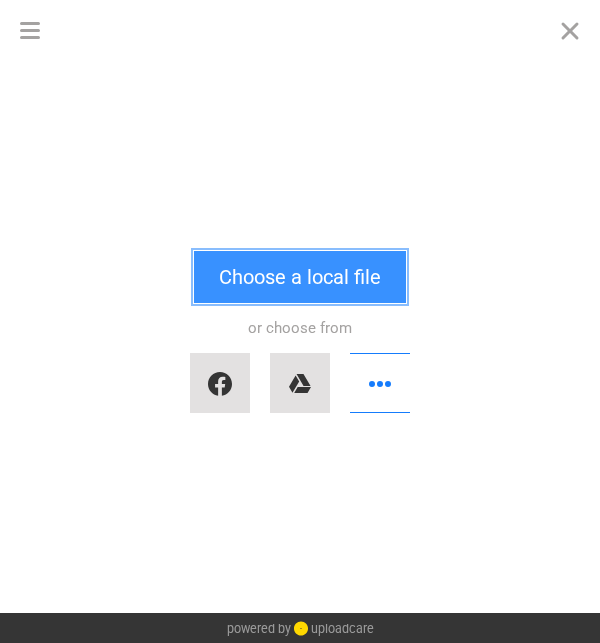 click on "Choose a local file" at bounding box center [300, 277] 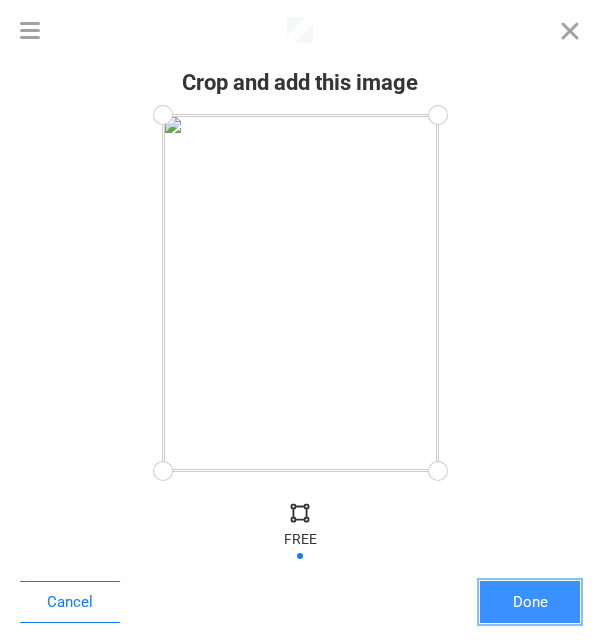 click on "Done" at bounding box center [530, 602] 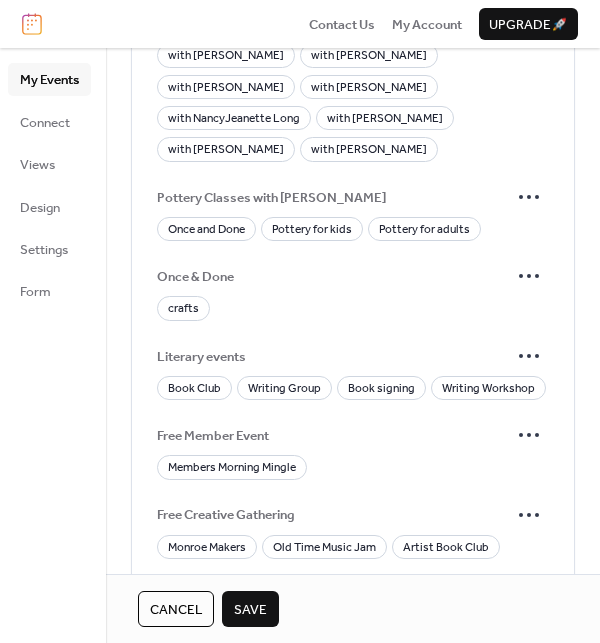 scroll, scrollTop: 1679, scrollLeft: 0, axis: vertical 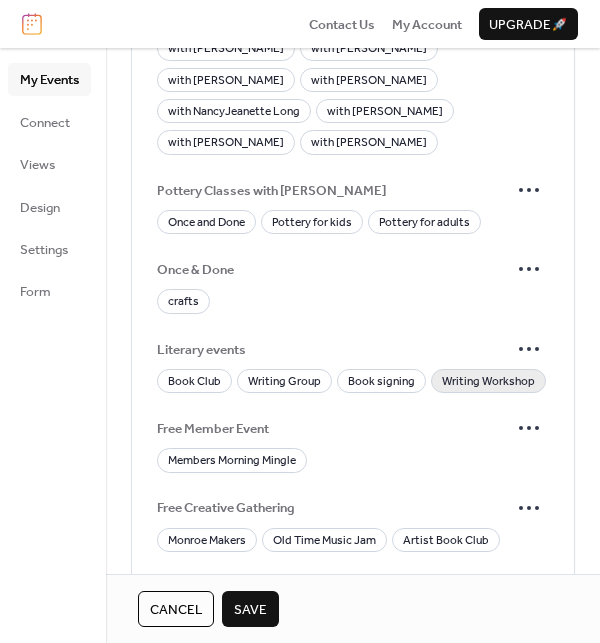 click on "Writing Workshop" at bounding box center [488, 382] 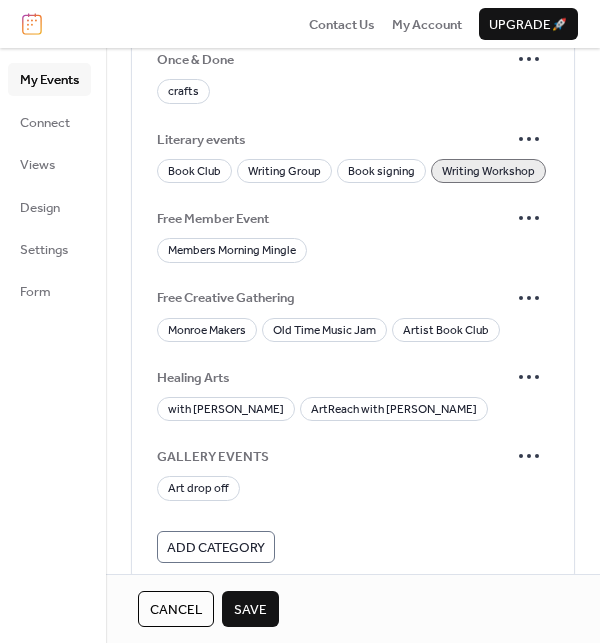 scroll, scrollTop: 1988, scrollLeft: 0, axis: vertical 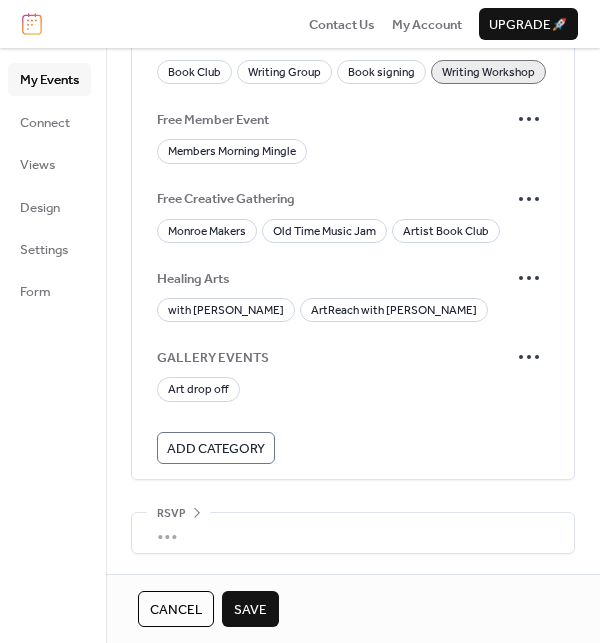 click on "Save" at bounding box center (250, 610) 